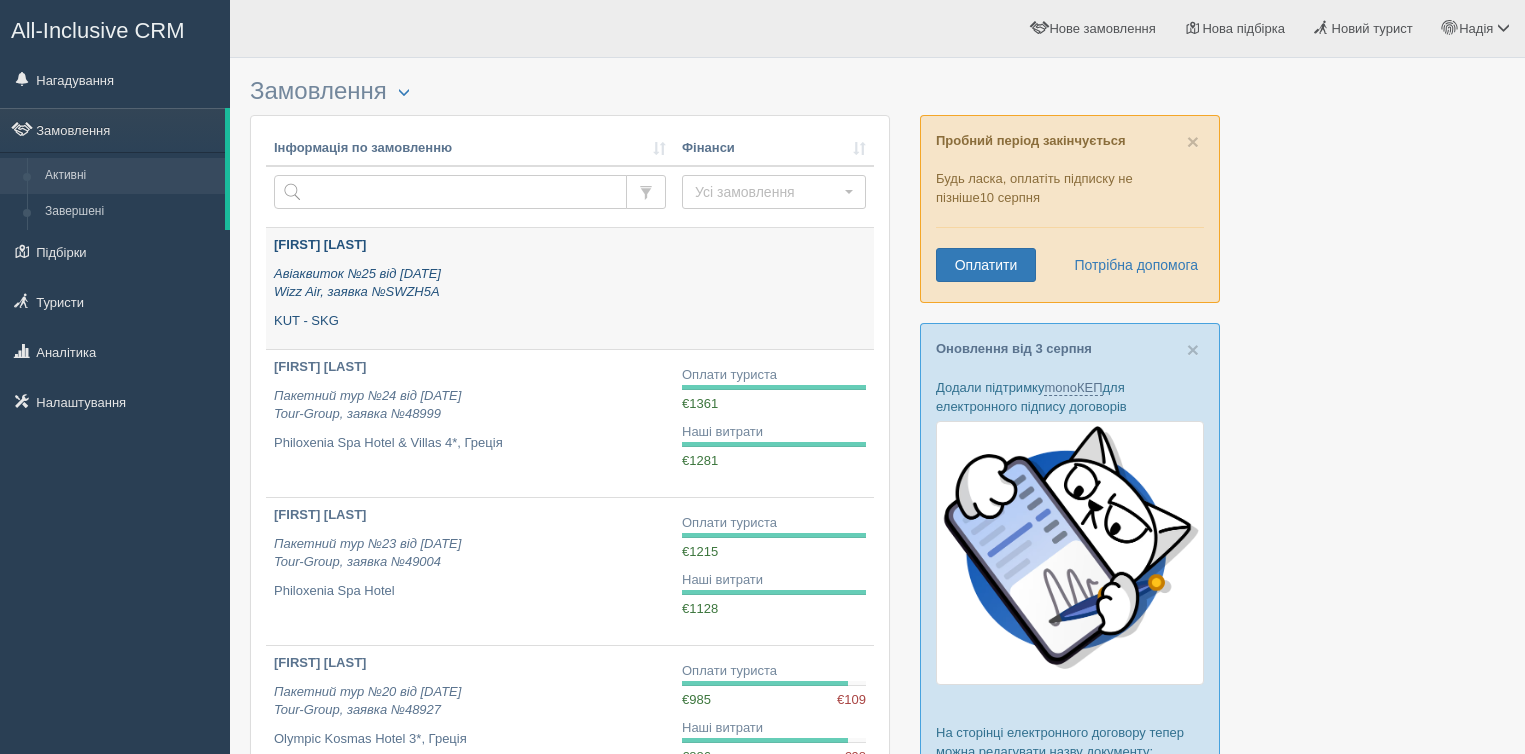 scroll, scrollTop: 0, scrollLeft: 0, axis: both 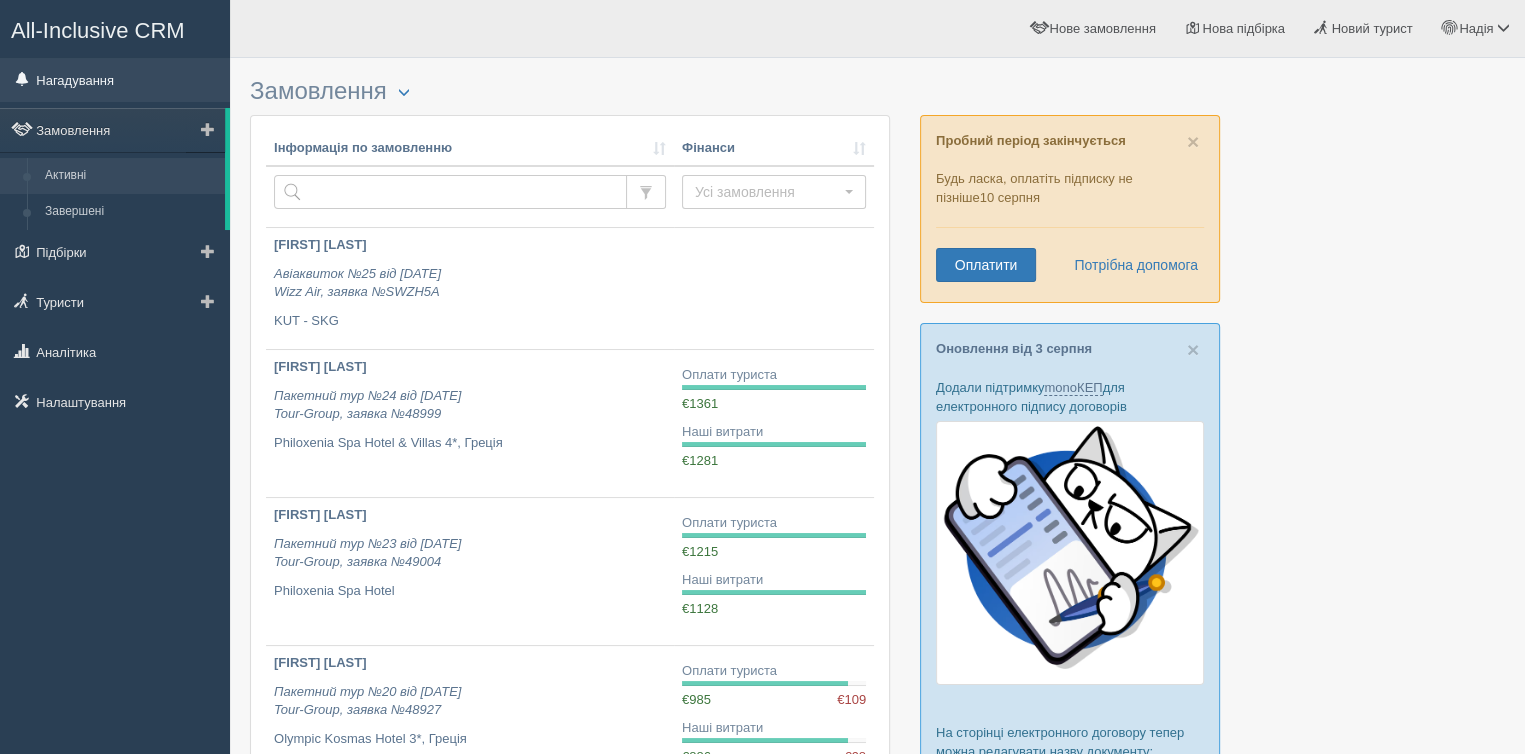 click on "Нагадування" at bounding box center [115, 80] 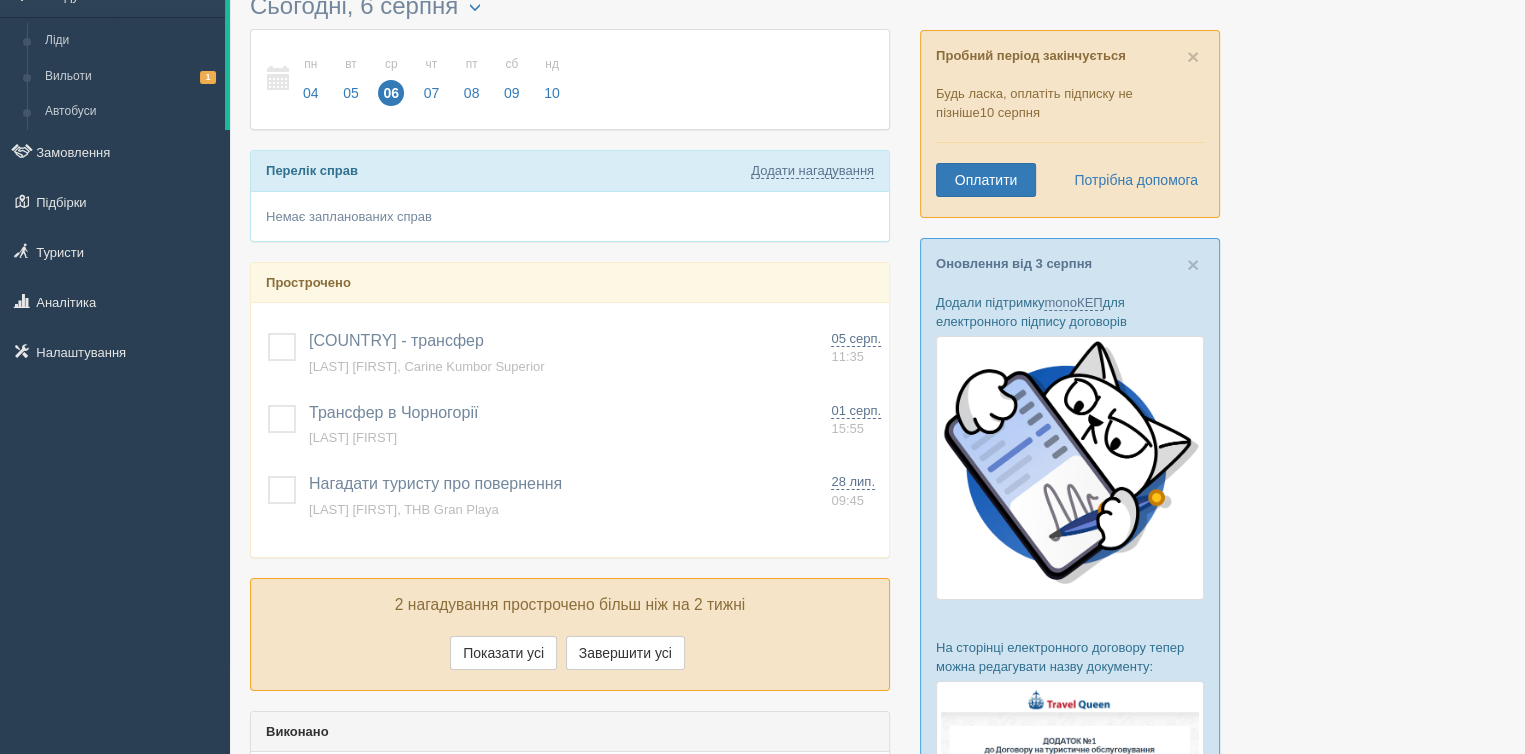 scroll, scrollTop: 0, scrollLeft: 0, axis: both 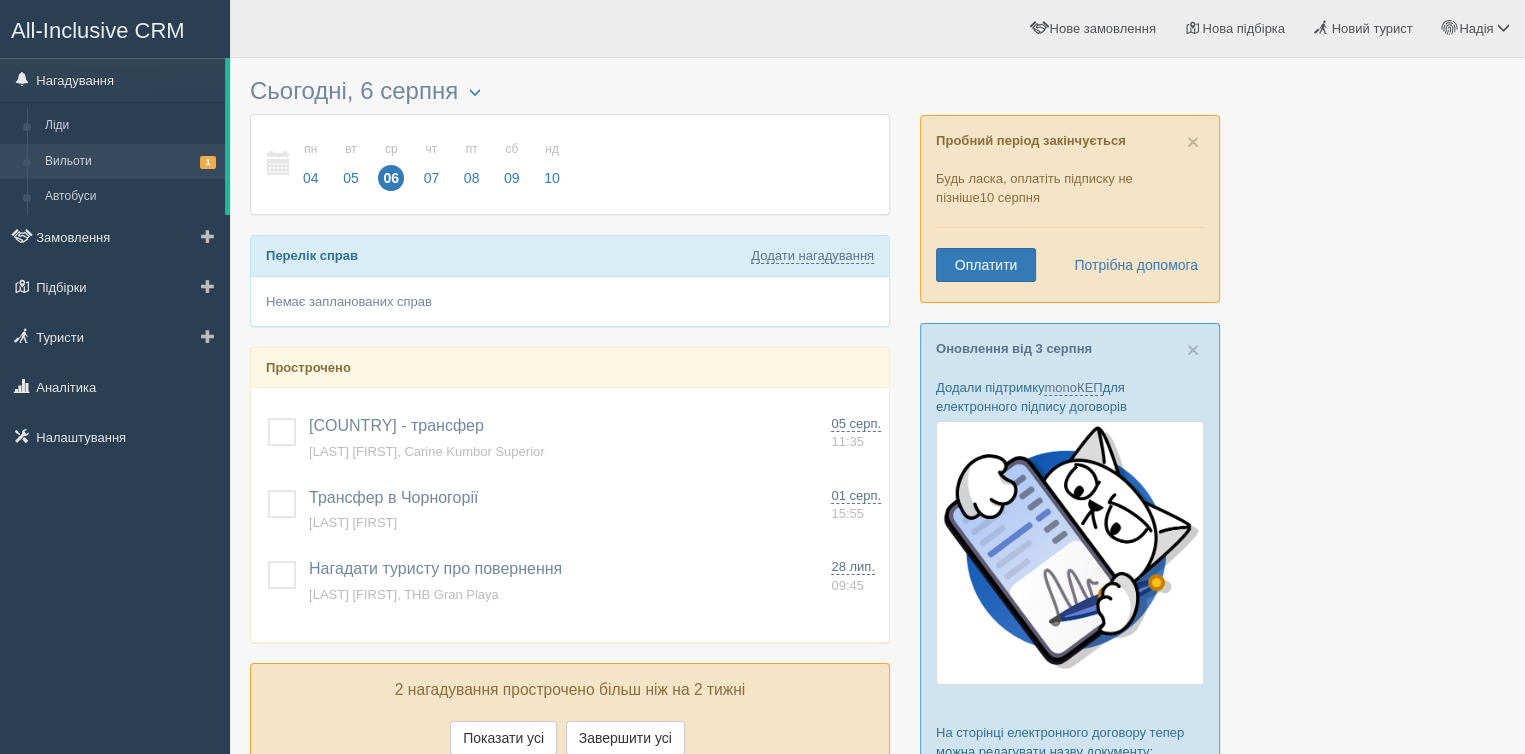 click on "Вильоти 1" at bounding box center (130, 162) 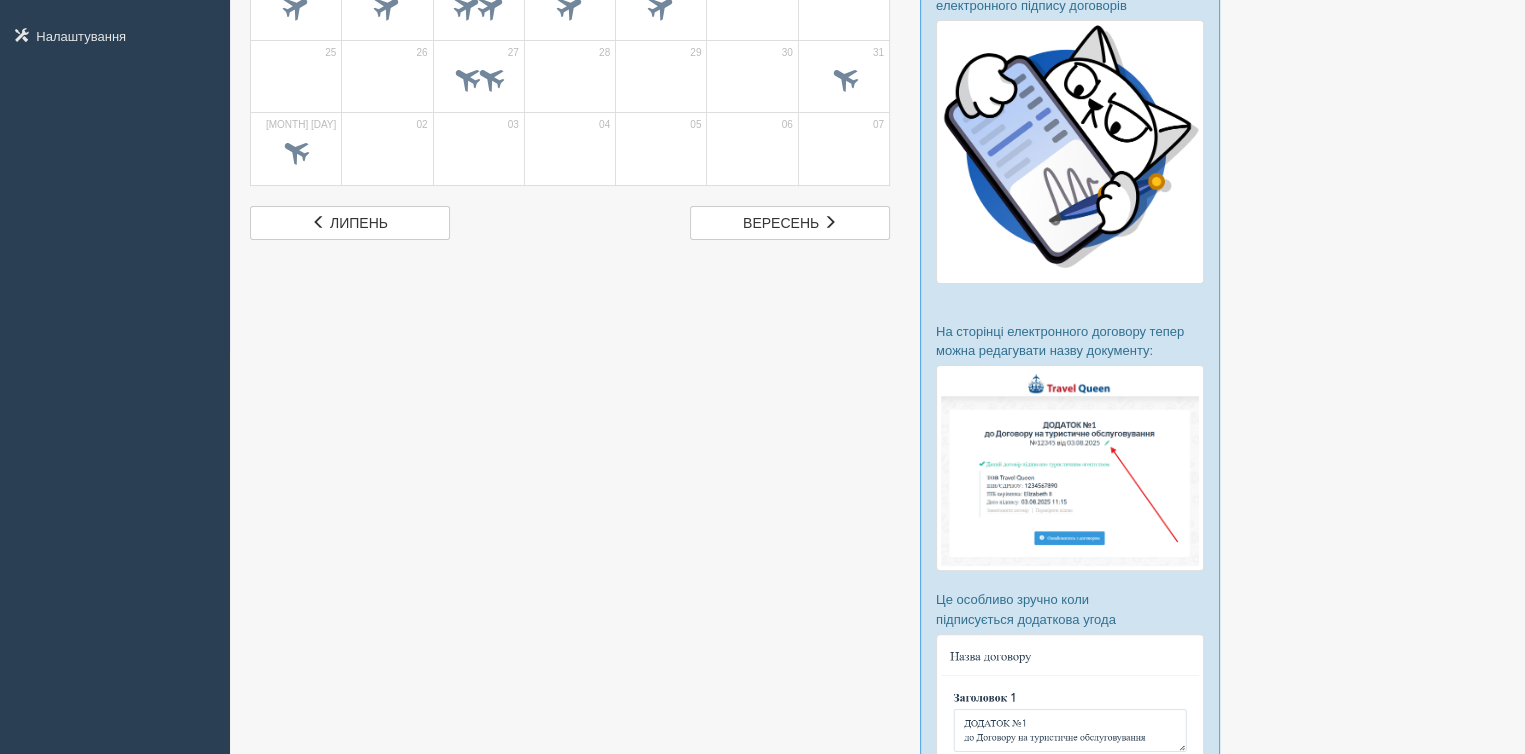 scroll, scrollTop: 0, scrollLeft: 0, axis: both 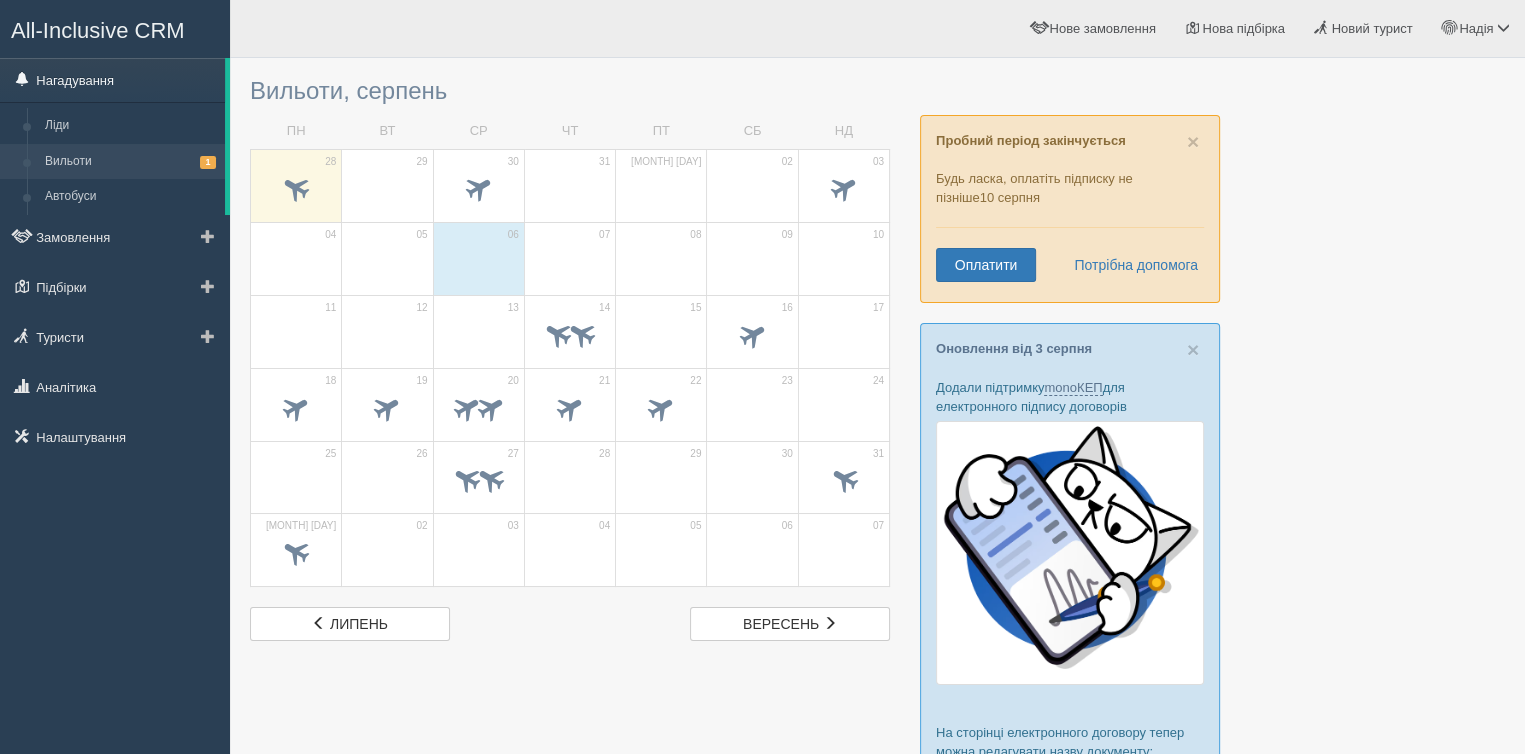 click on "Нагадування" at bounding box center (112, 80) 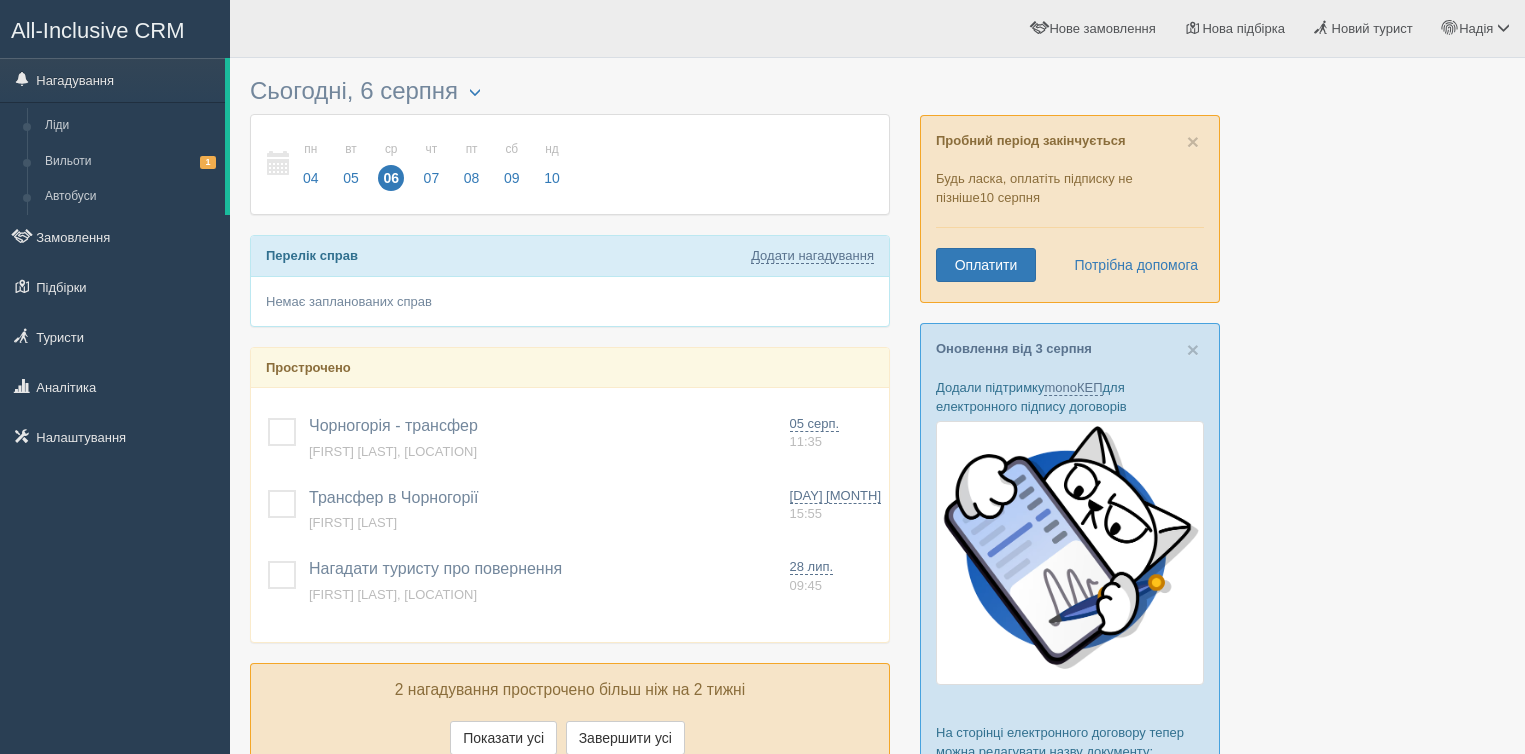 scroll, scrollTop: 0, scrollLeft: 0, axis: both 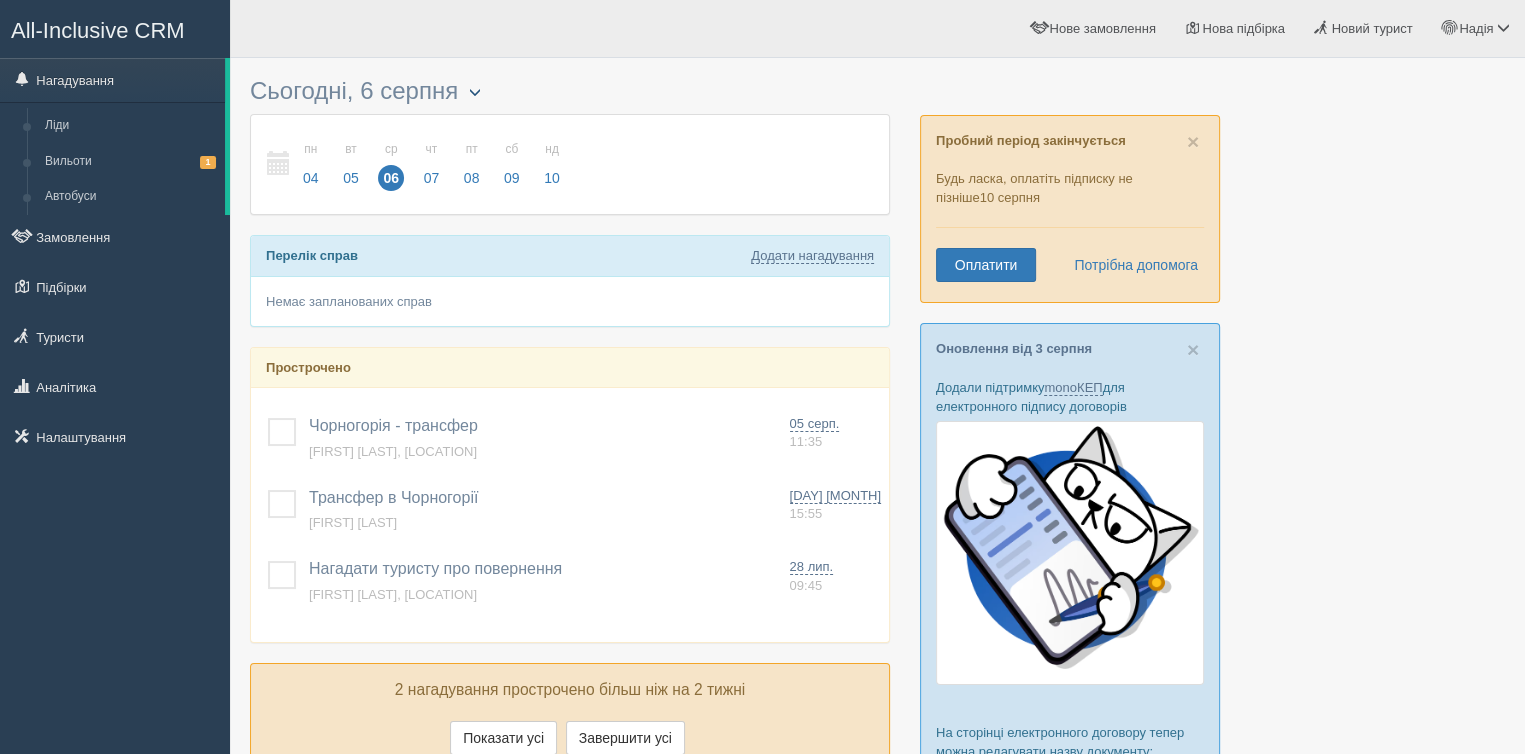 click at bounding box center [475, 92] 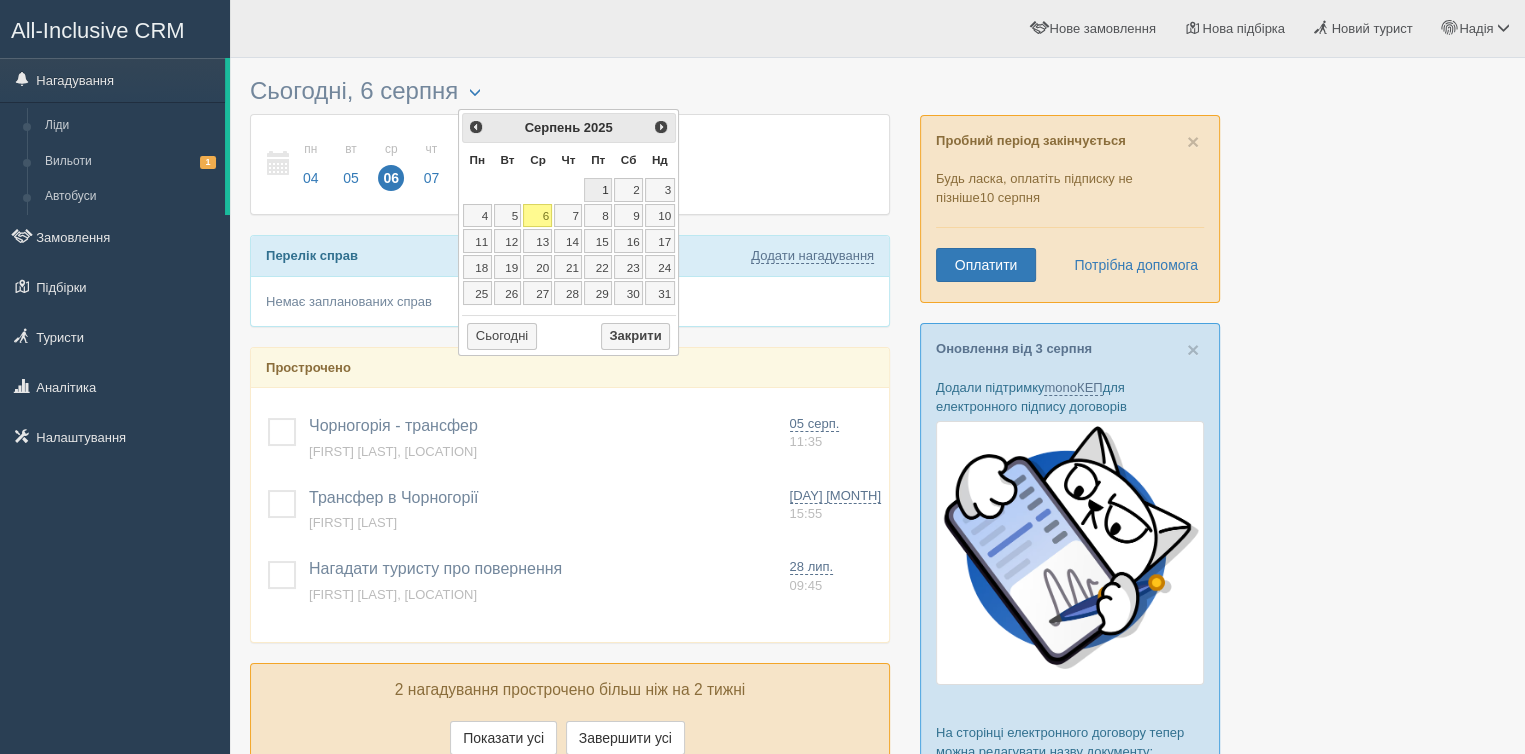 click on "1" at bounding box center (598, 190) 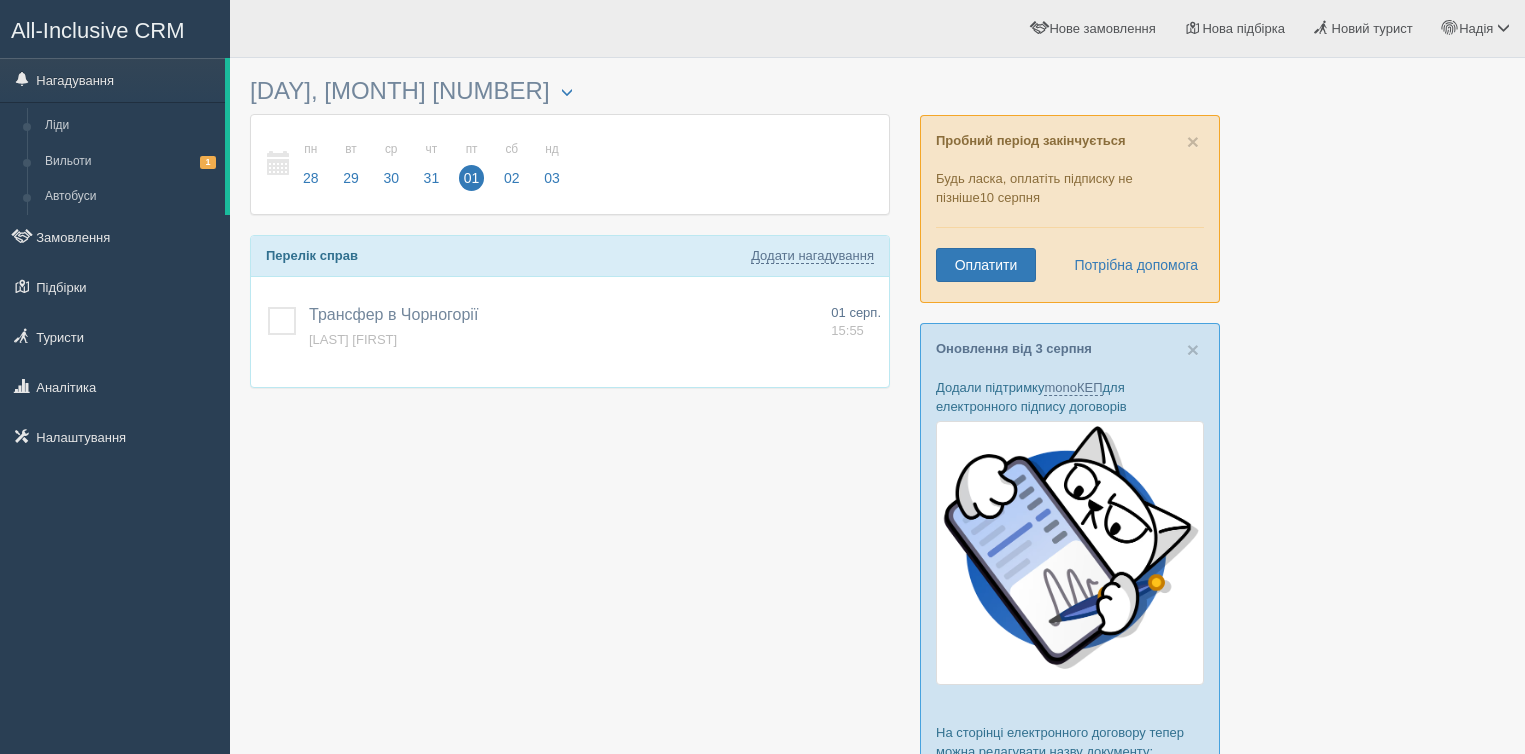 scroll, scrollTop: 0, scrollLeft: 0, axis: both 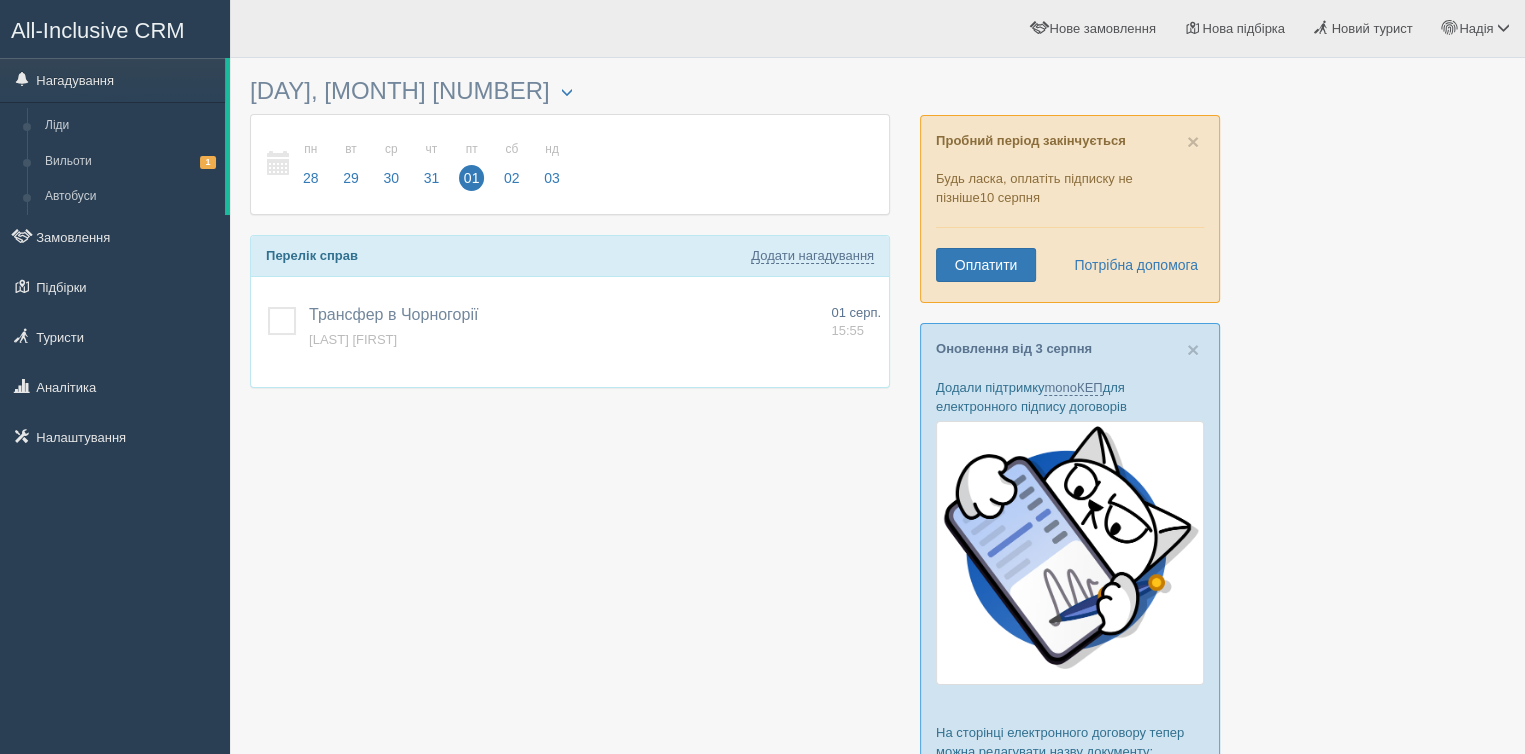 click at bounding box center [279, 163] 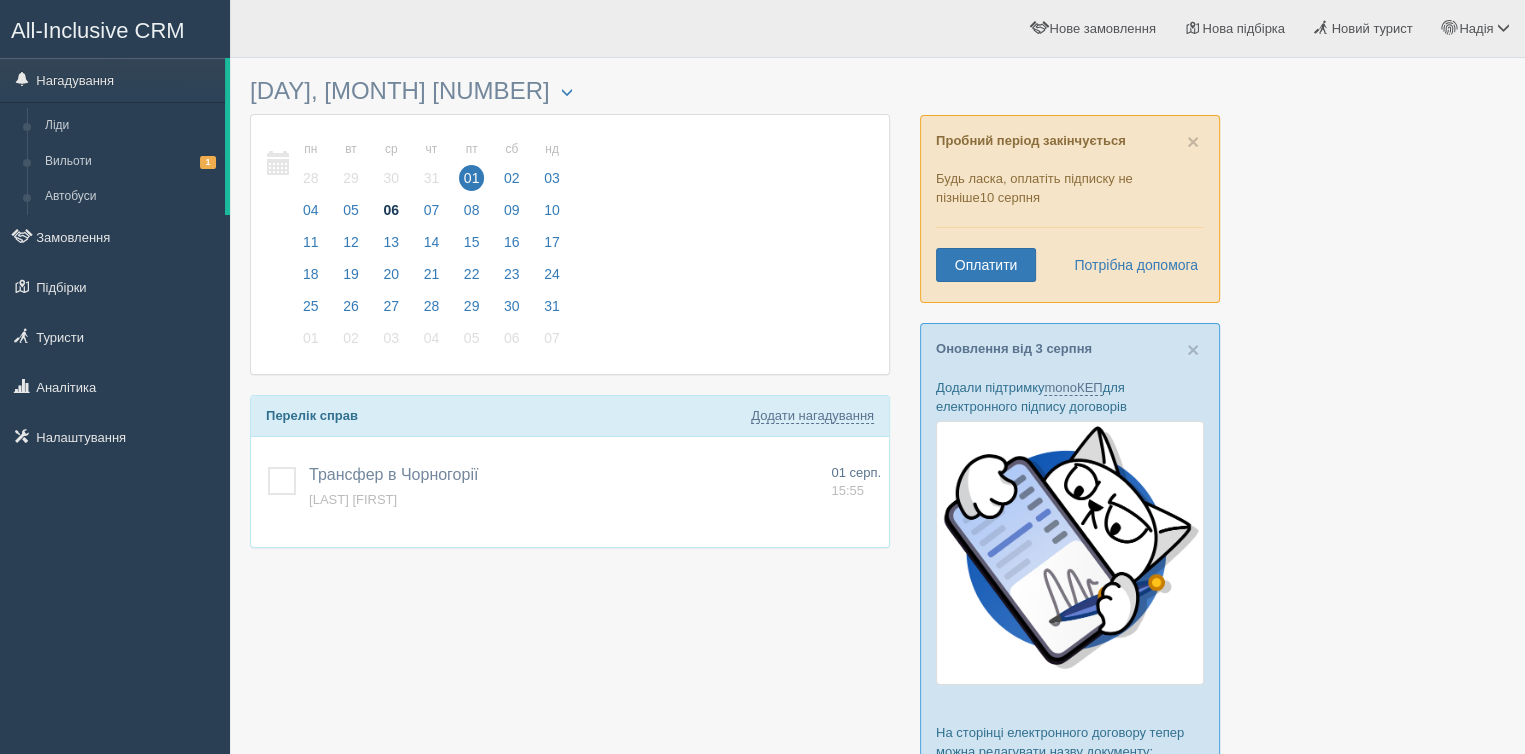 click on "06" at bounding box center [391, 210] 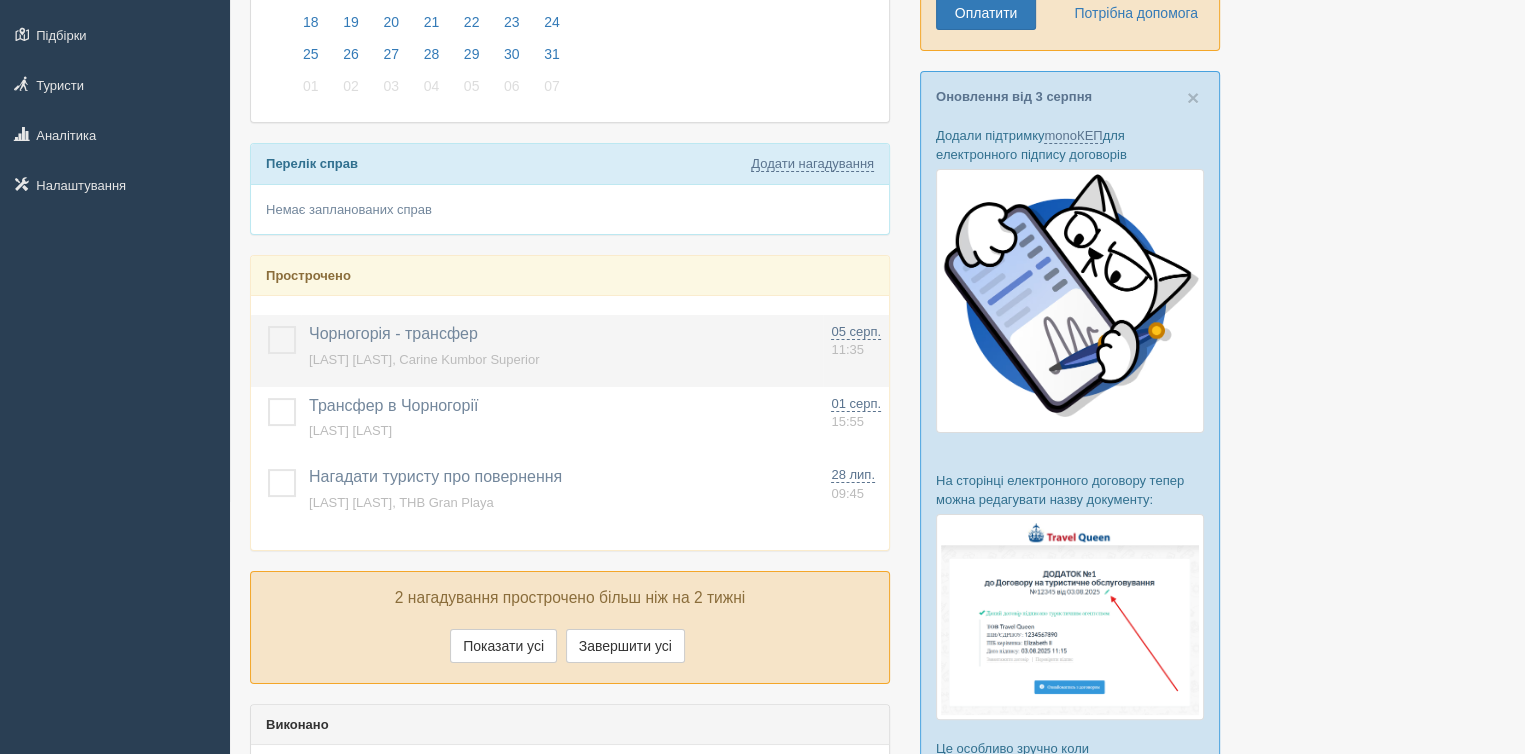 scroll, scrollTop: 0, scrollLeft: 0, axis: both 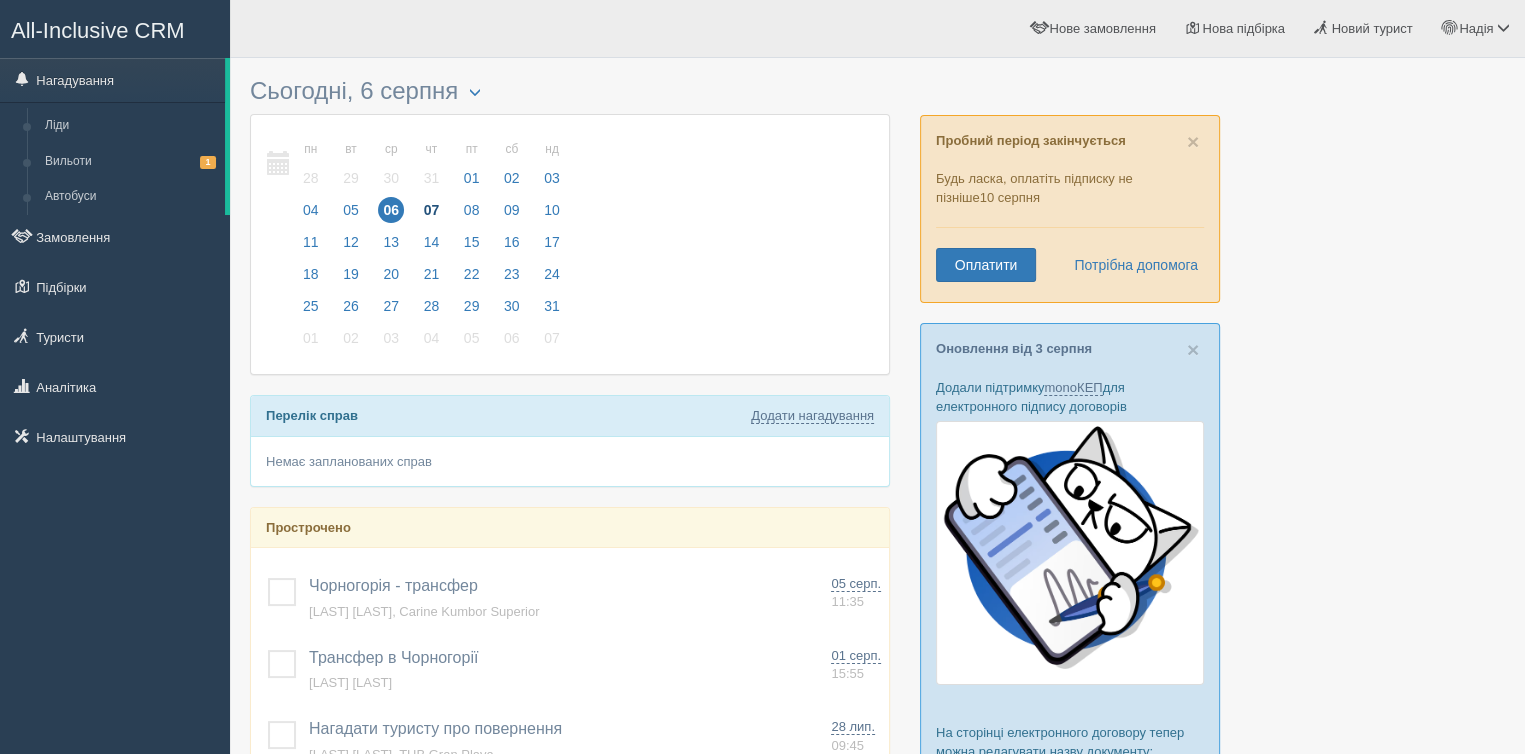 click on "07" at bounding box center [432, 210] 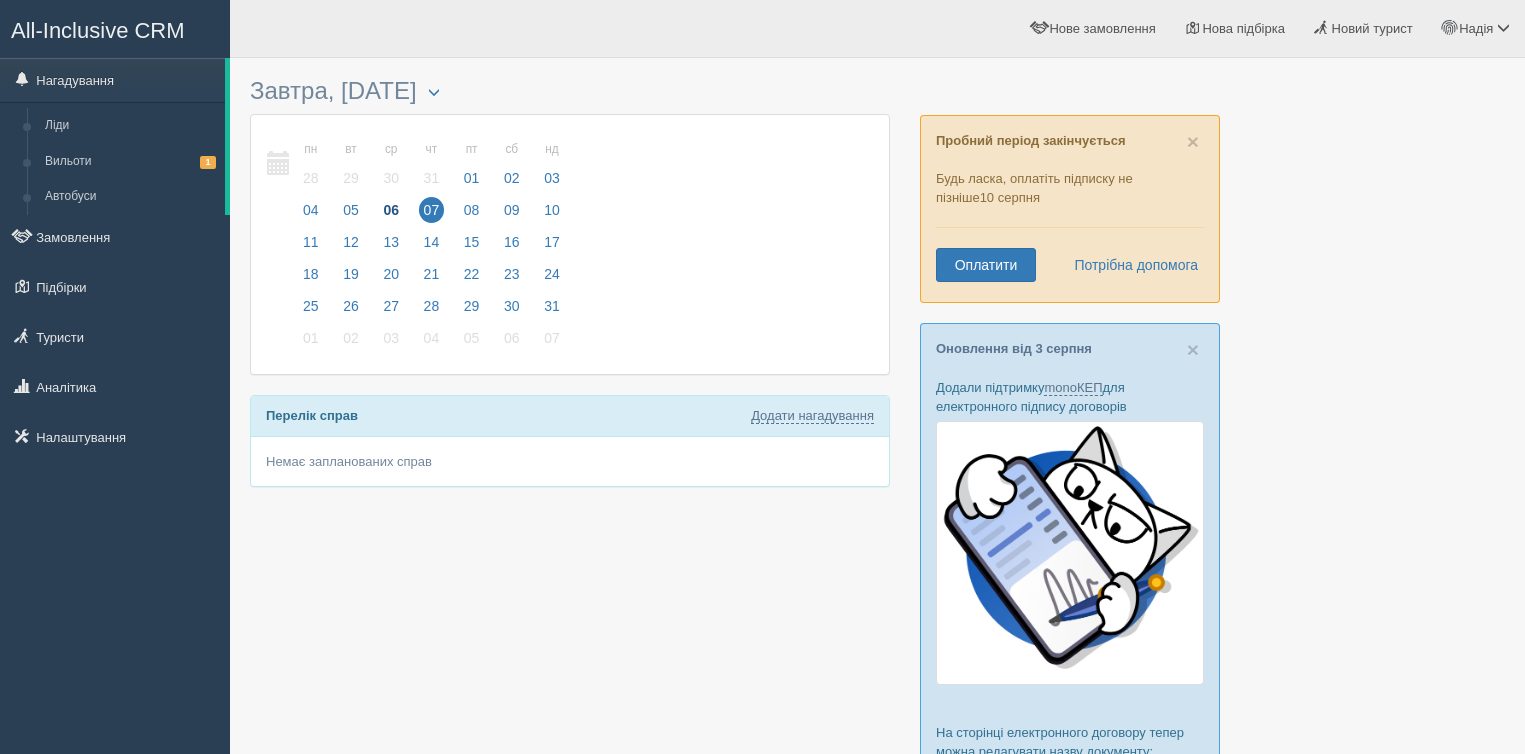 scroll, scrollTop: 0, scrollLeft: 0, axis: both 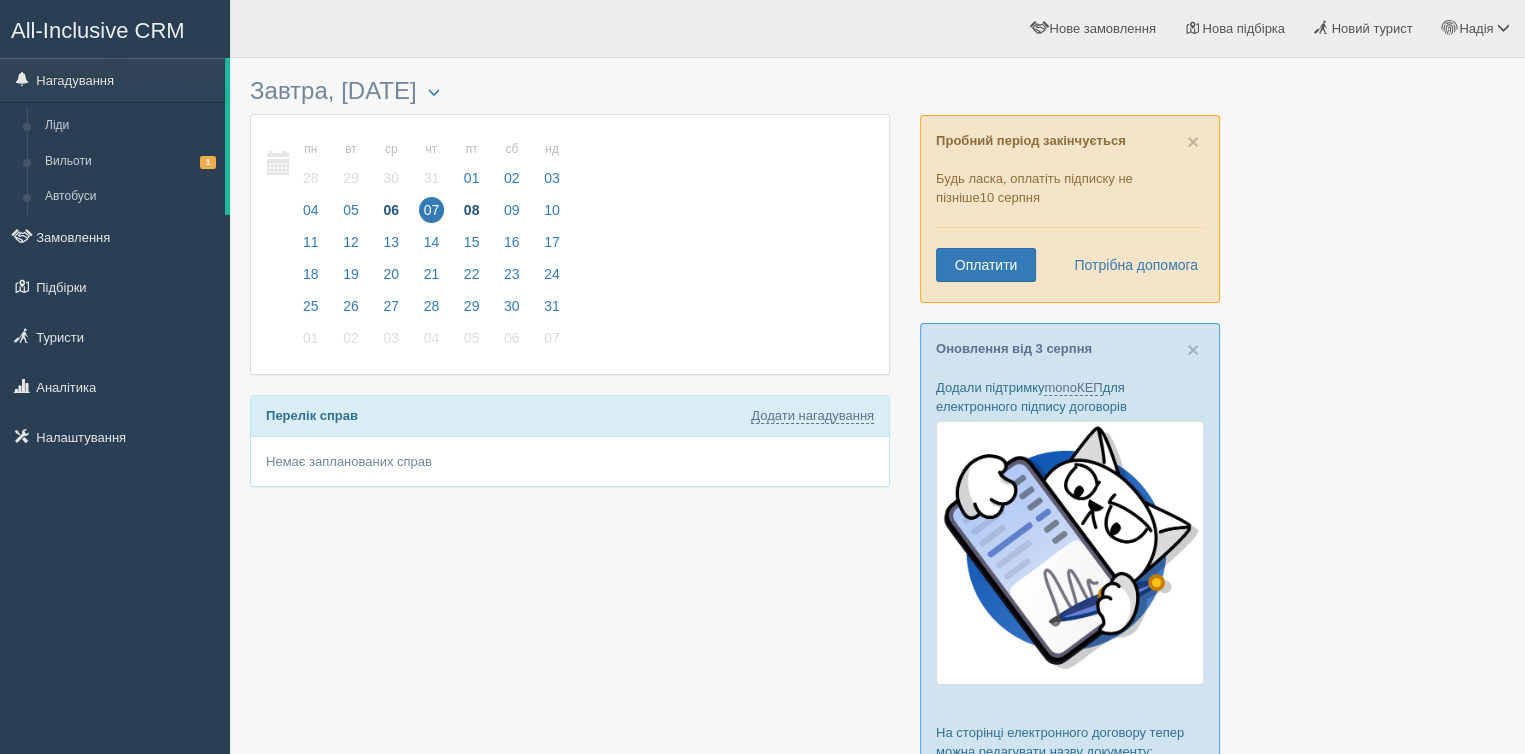 click on "08" at bounding box center (472, 210) 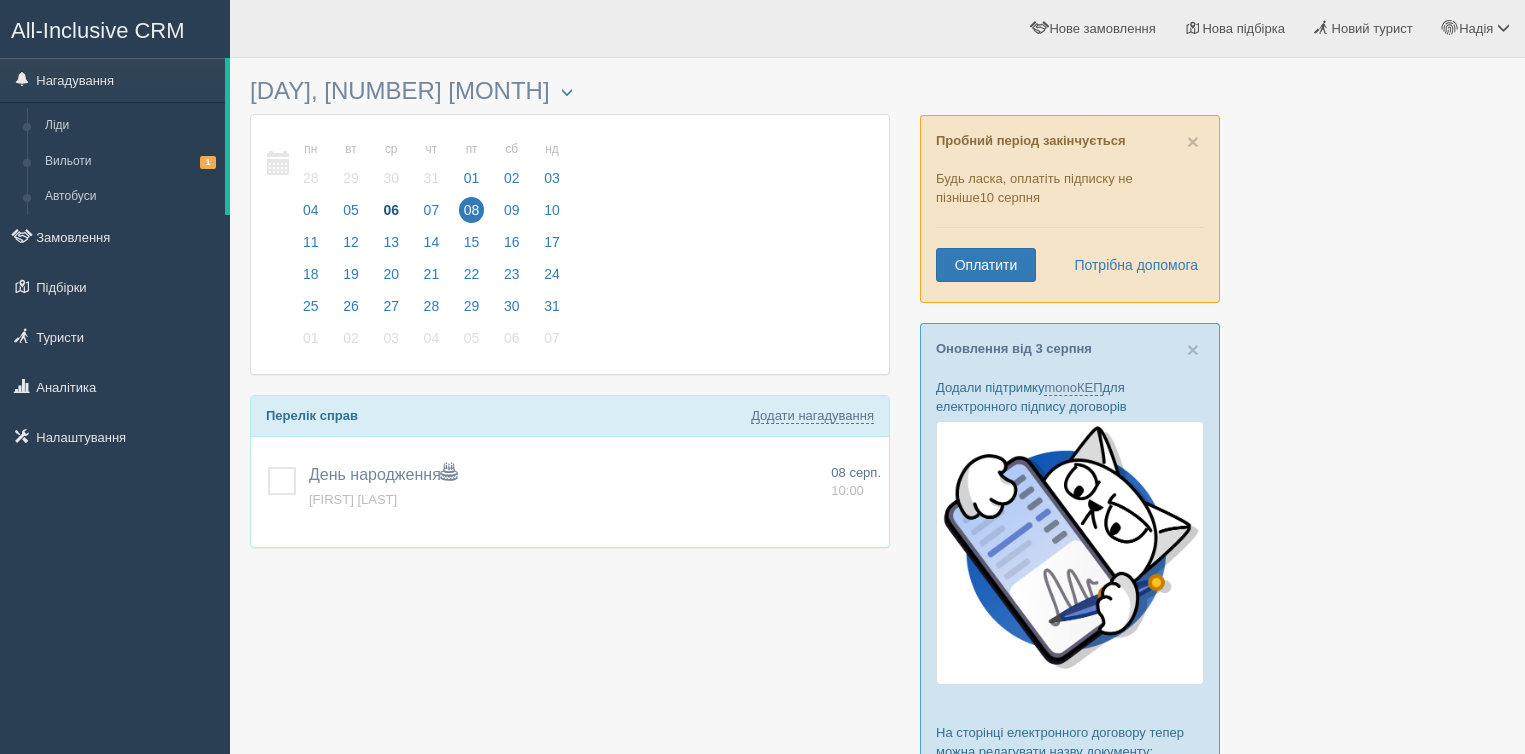 scroll, scrollTop: 0, scrollLeft: 0, axis: both 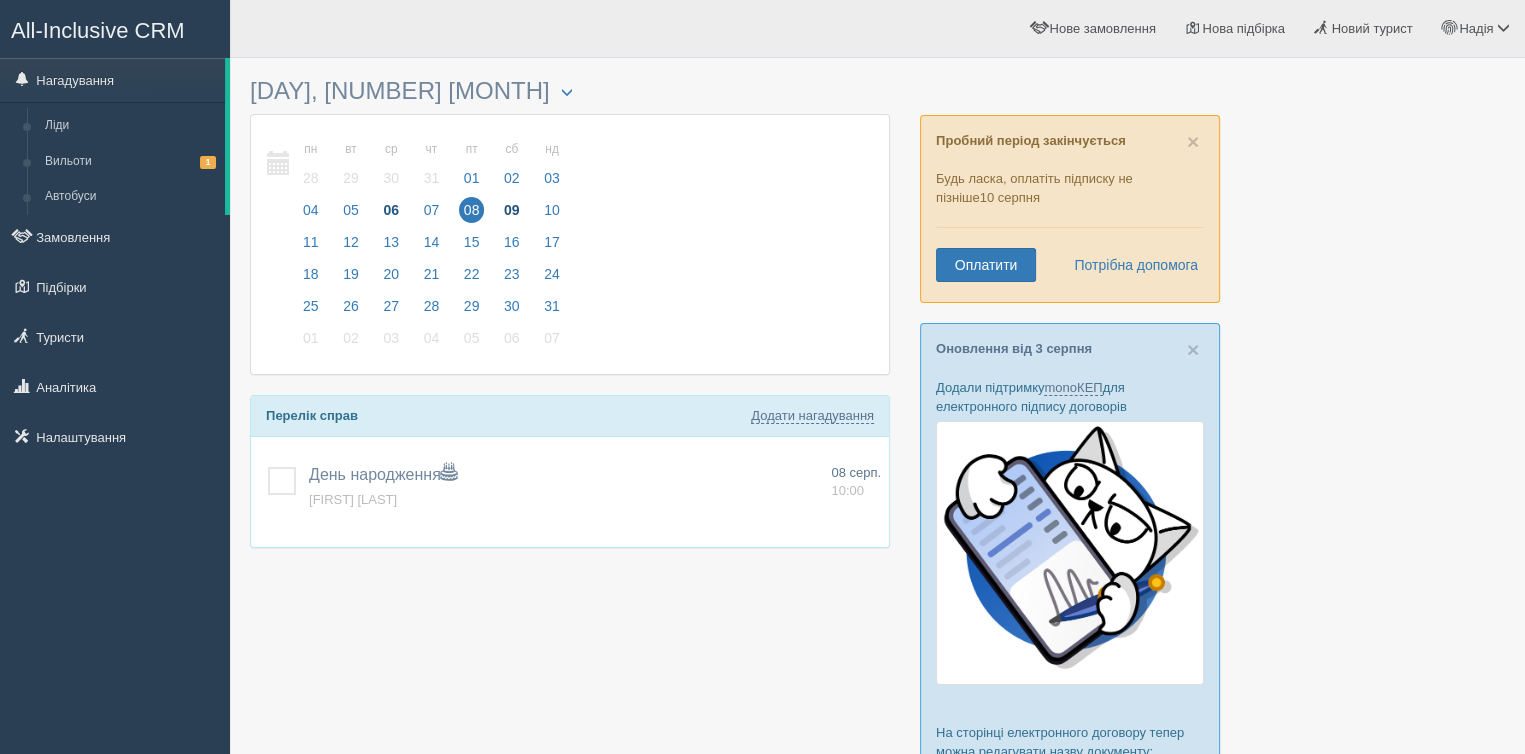 click on "09" at bounding box center [512, 210] 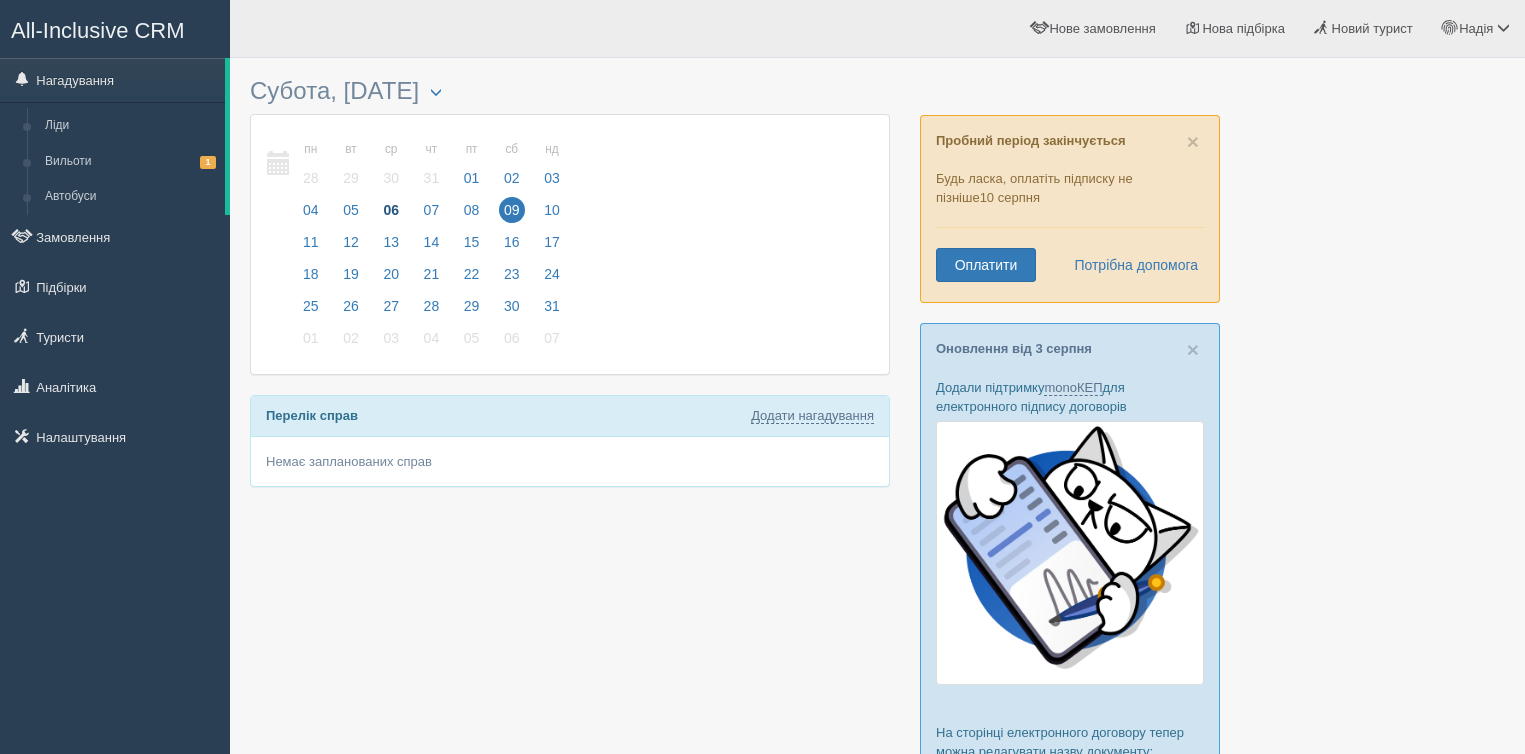 scroll, scrollTop: 0, scrollLeft: 0, axis: both 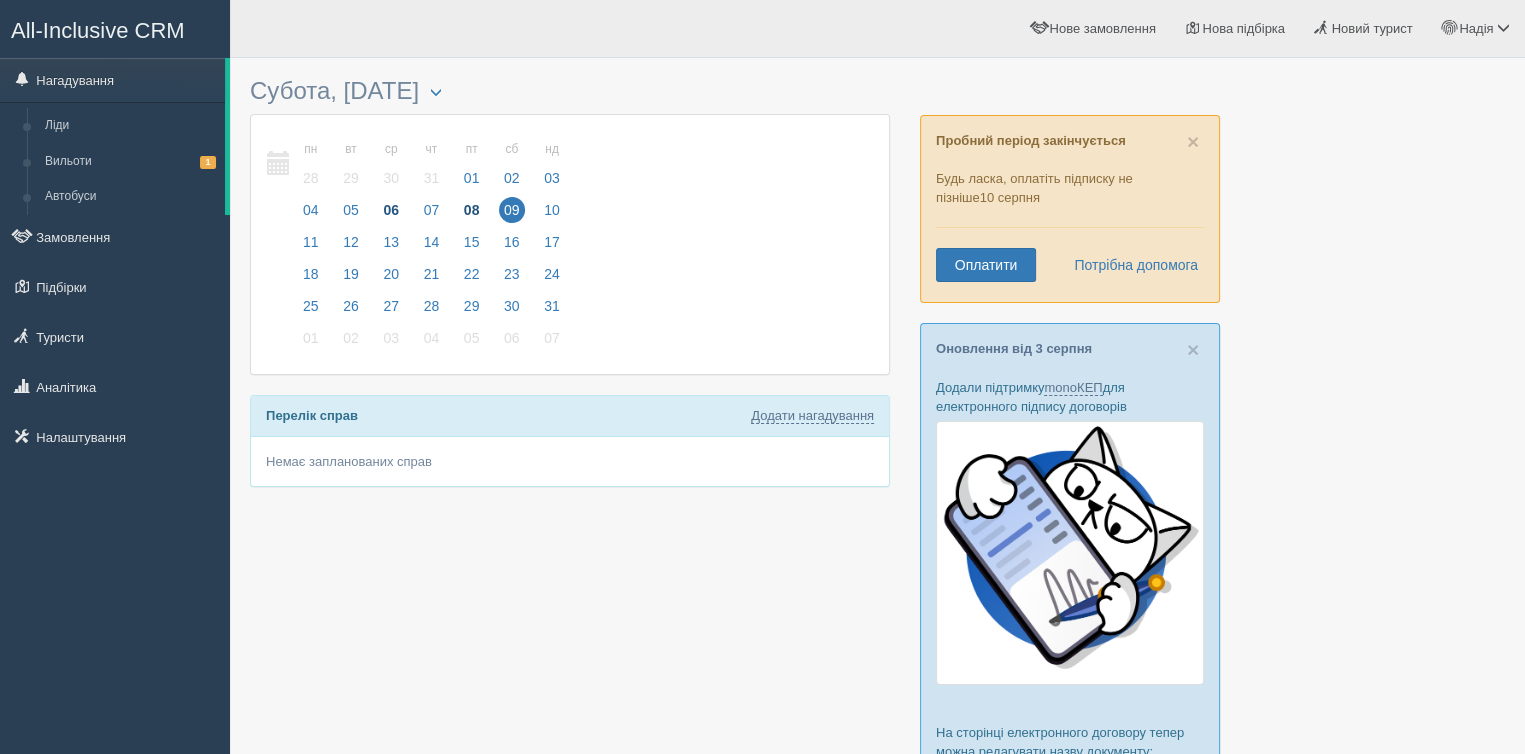 click on "08" at bounding box center (472, 210) 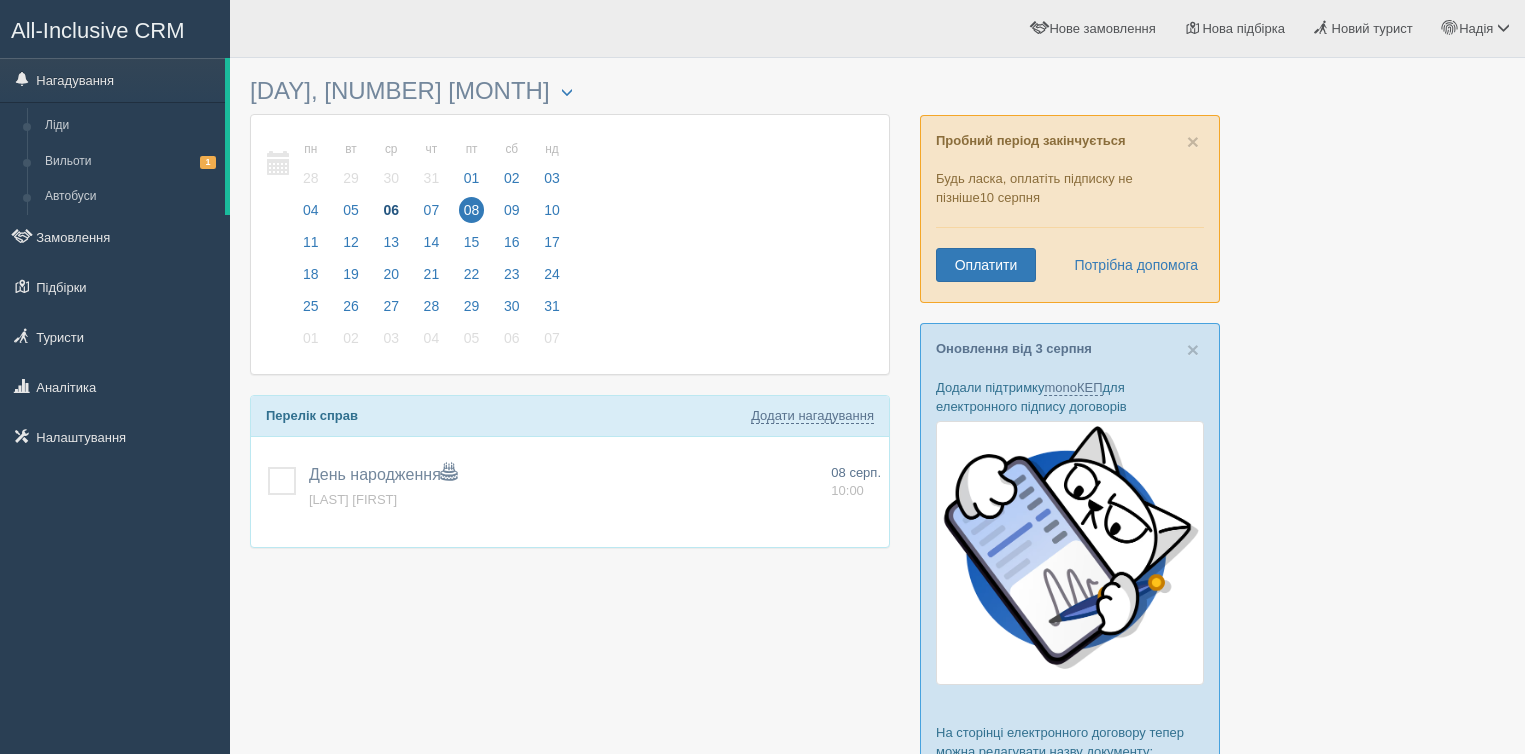 scroll, scrollTop: 0, scrollLeft: 0, axis: both 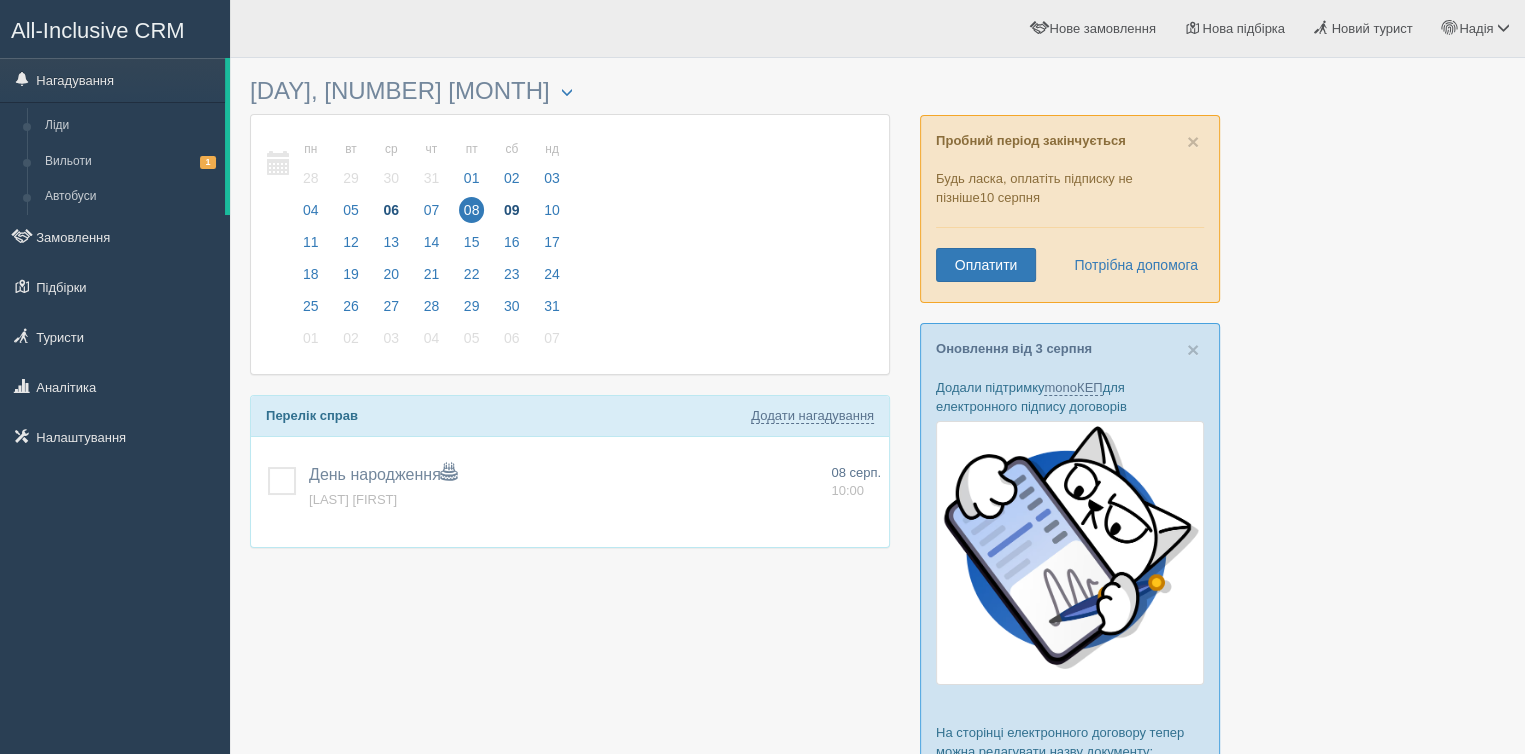 click on "09" at bounding box center (512, 210) 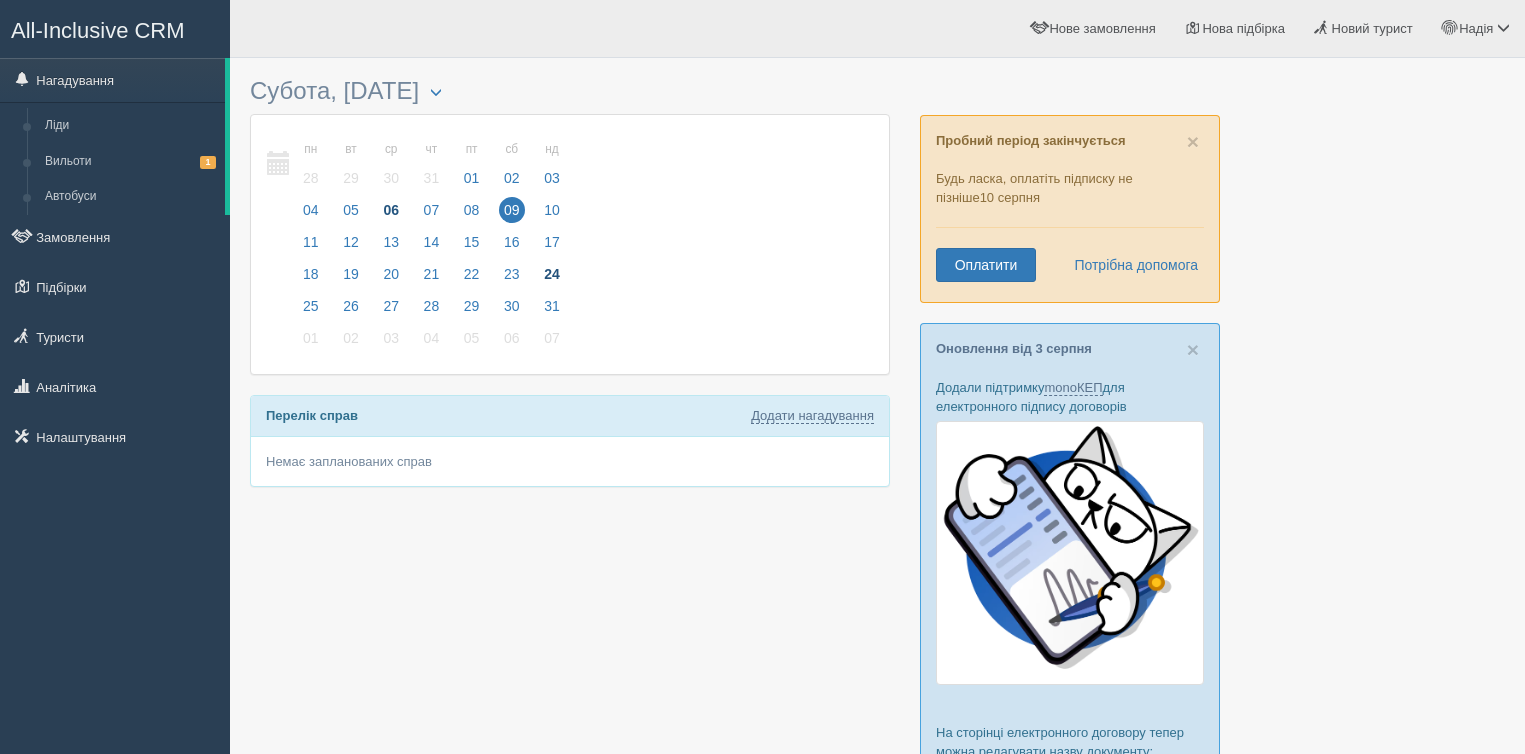 scroll, scrollTop: 0, scrollLeft: 0, axis: both 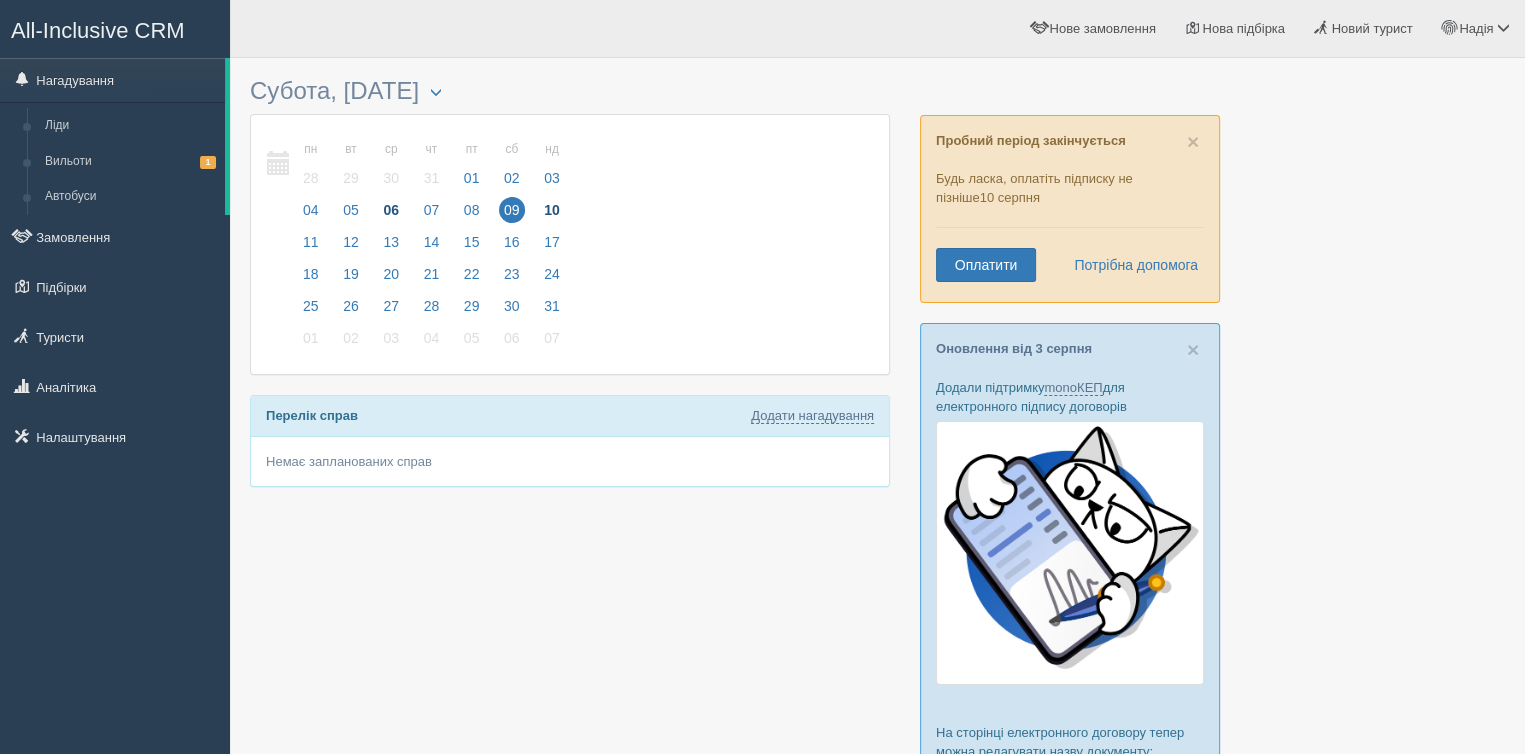 click on "10" at bounding box center (552, 210) 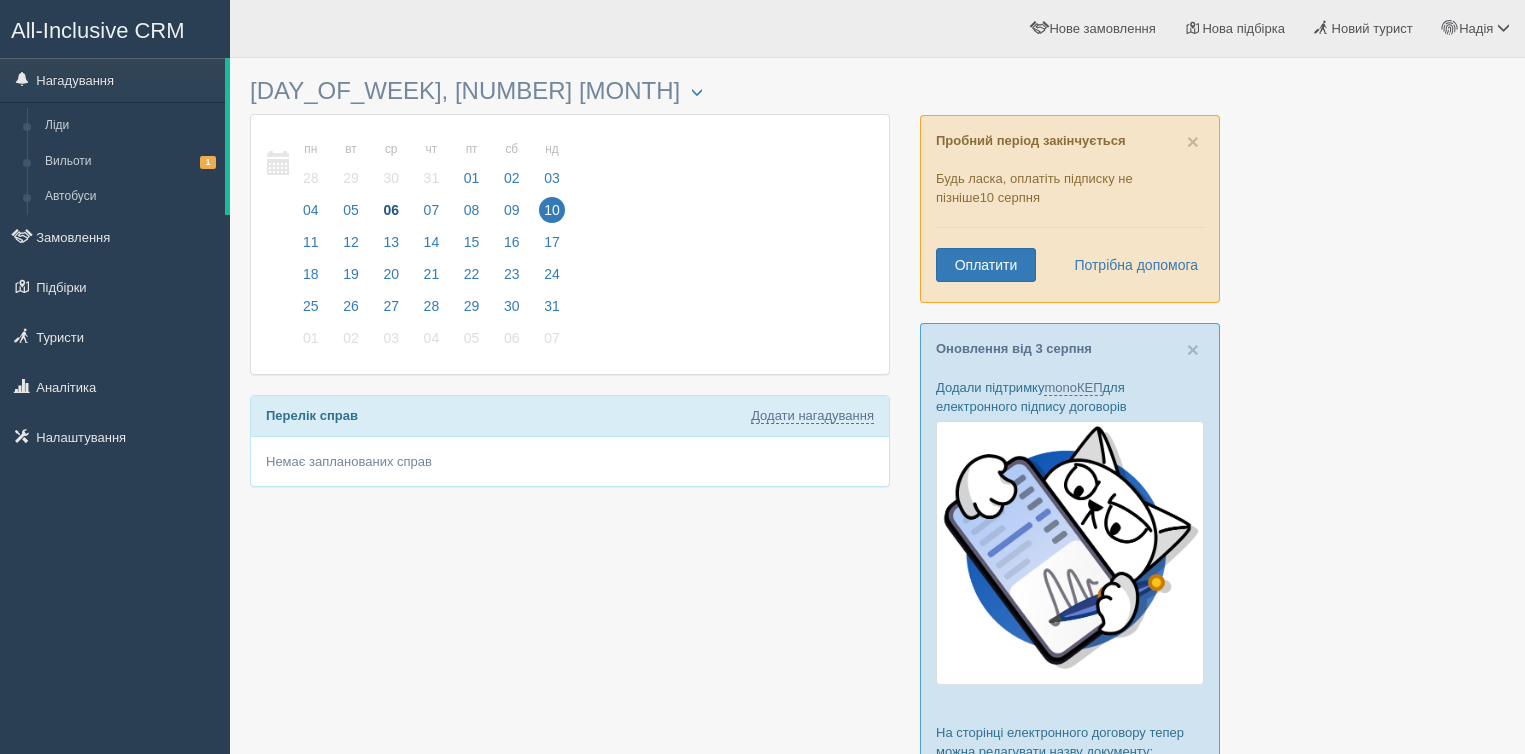 scroll, scrollTop: 0, scrollLeft: 0, axis: both 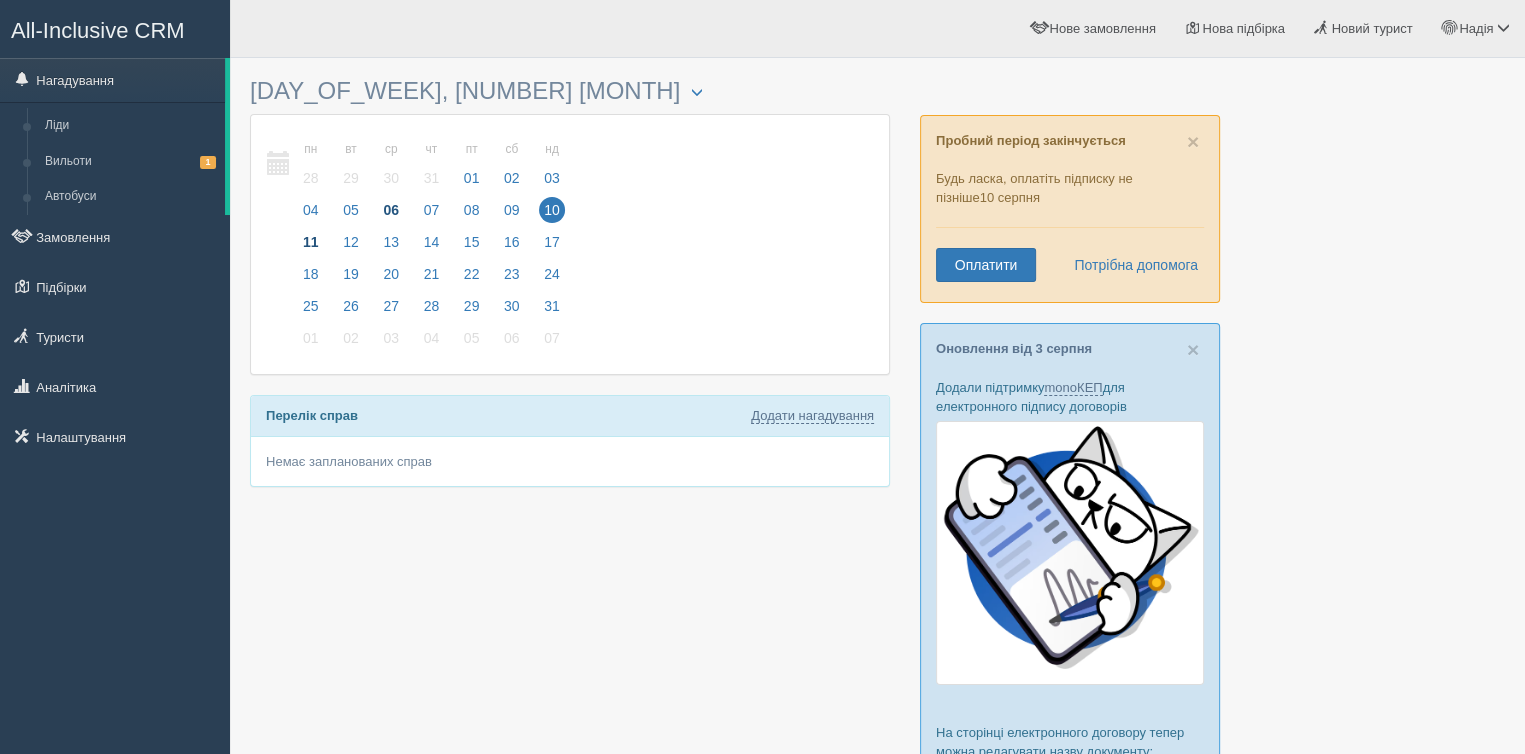 click on "11" at bounding box center (311, 242) 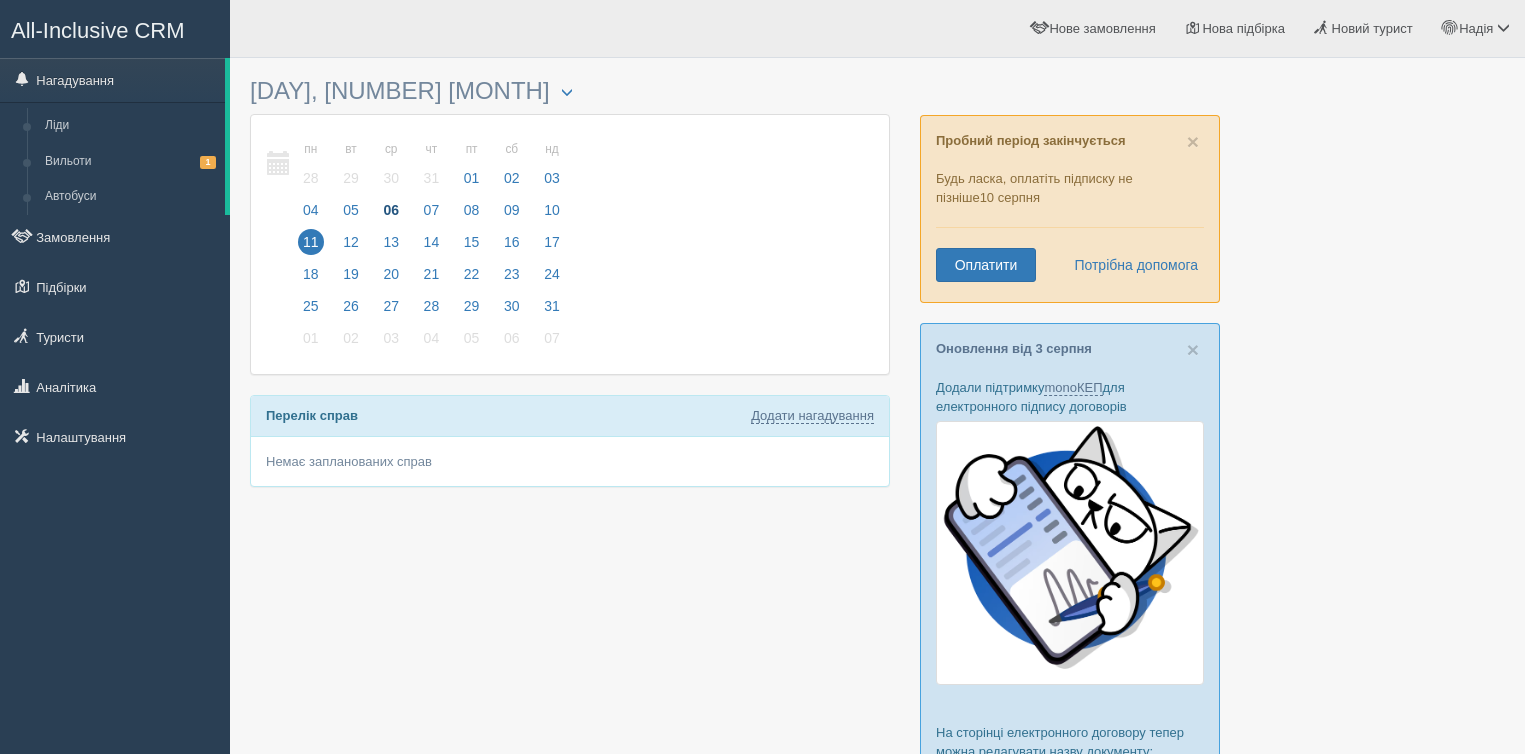 scroll, scrollTop: 0, scrollLeft: 0, axis: both 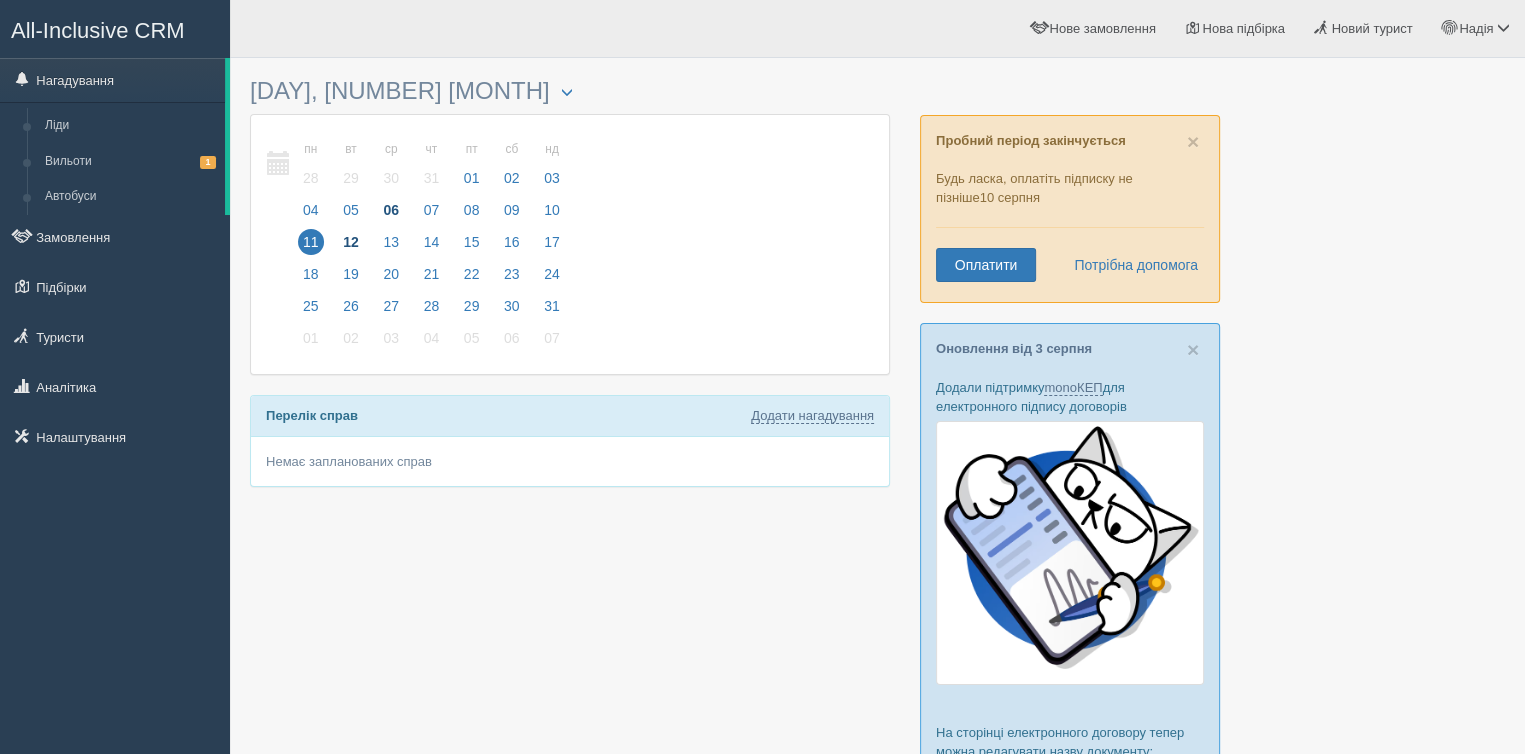 click on "12" at bounding box center [351, 242] 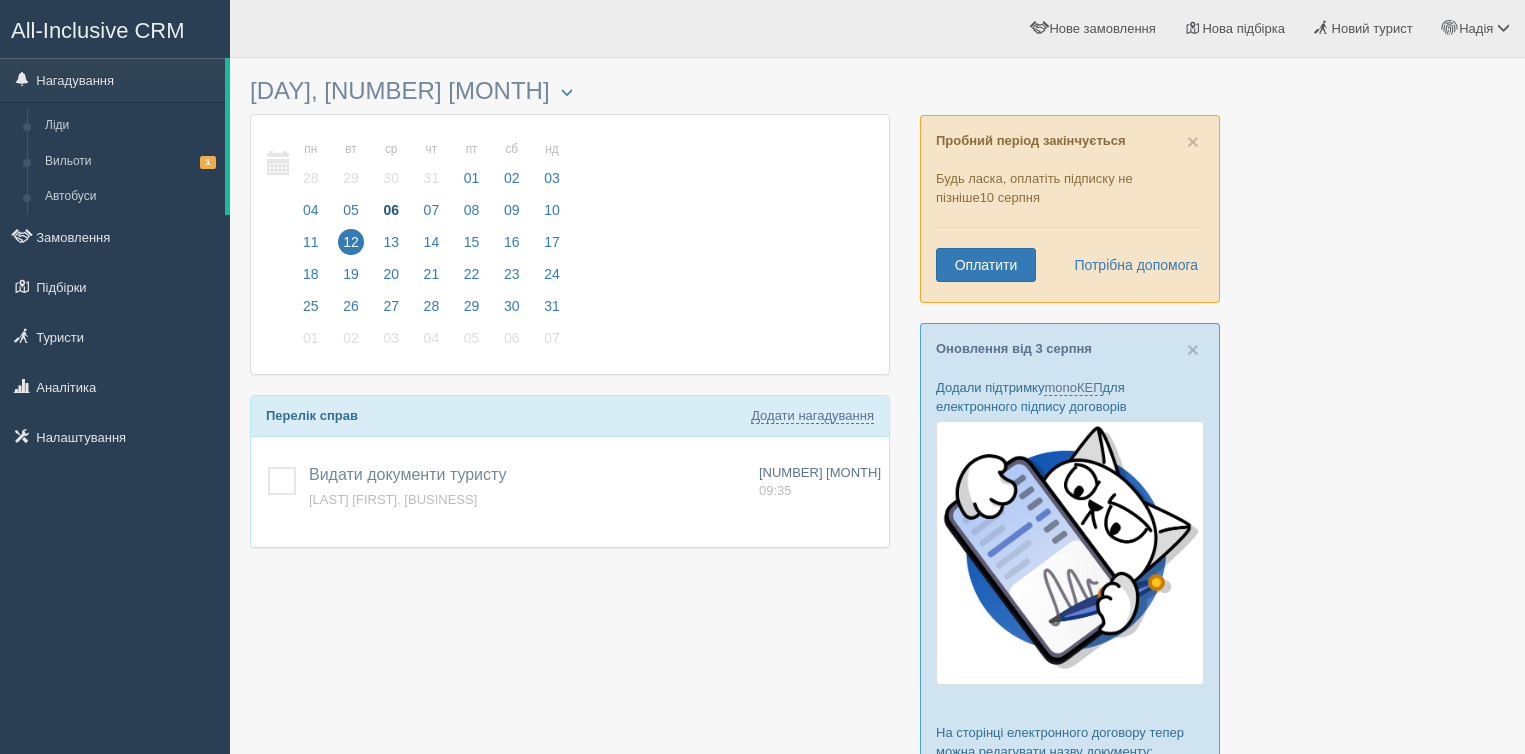 scroll, scrollTop: 0, scrollLeft: 0, axis: both 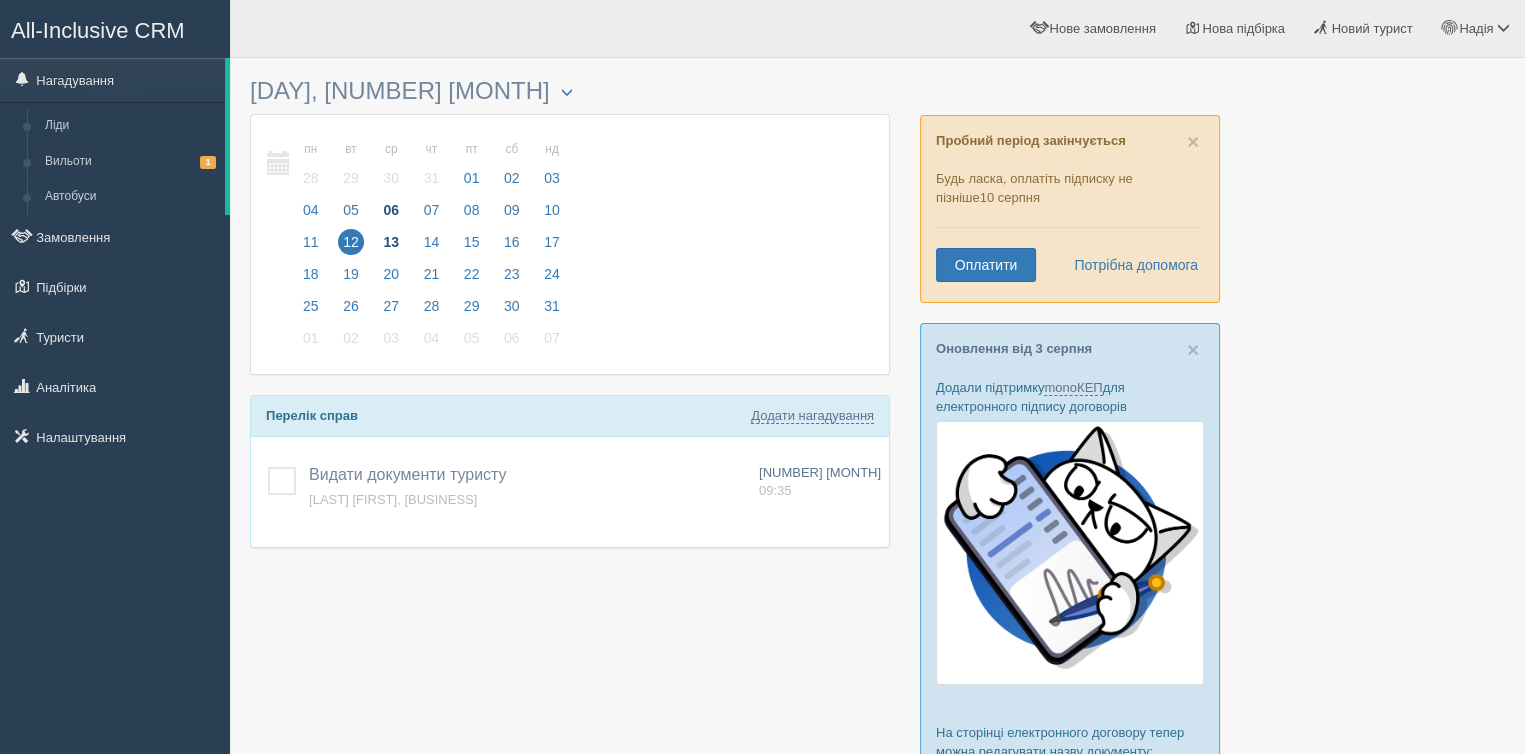 click on "13" at bounding box center [391, 242] 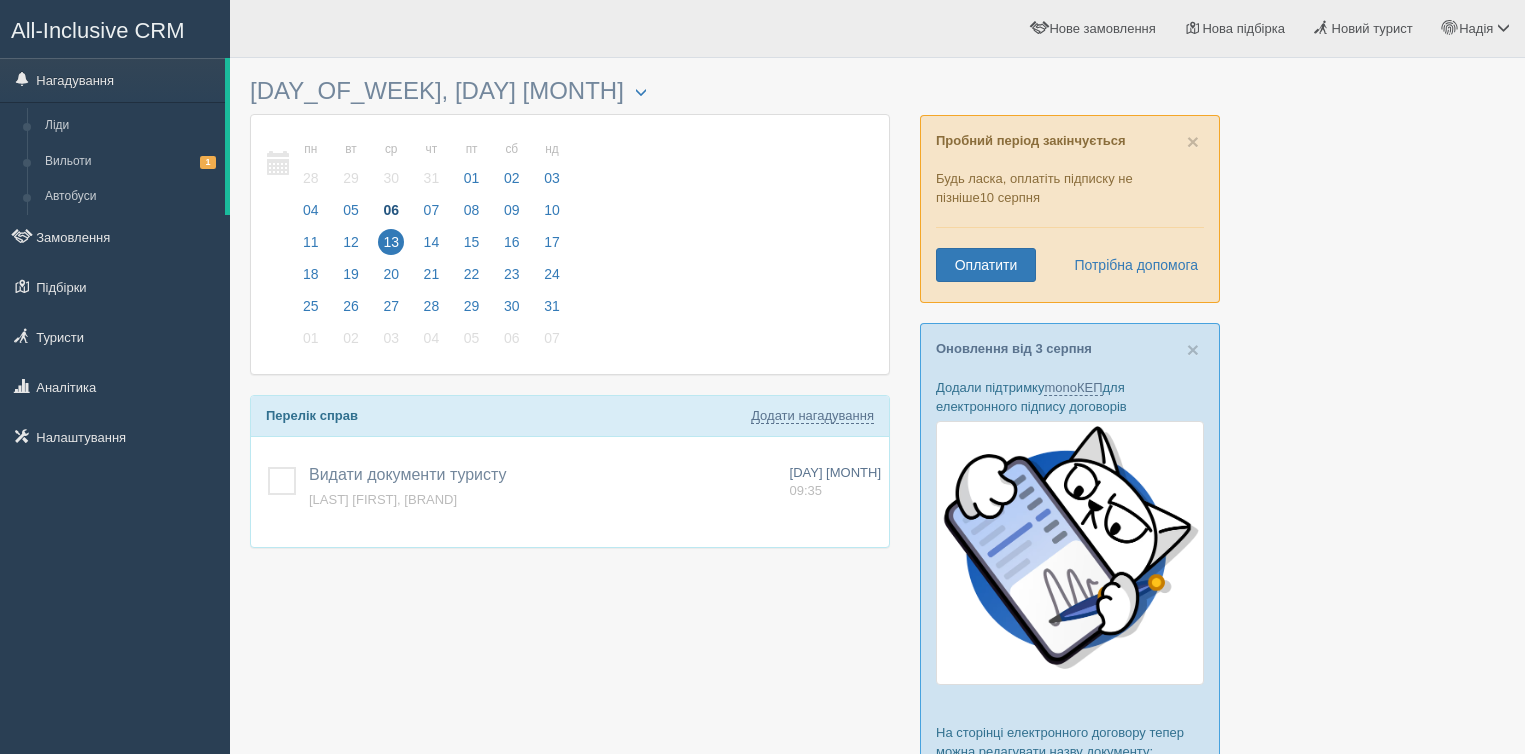 scroll, scrollTop: 0, scrollLeft: 0, axis: both 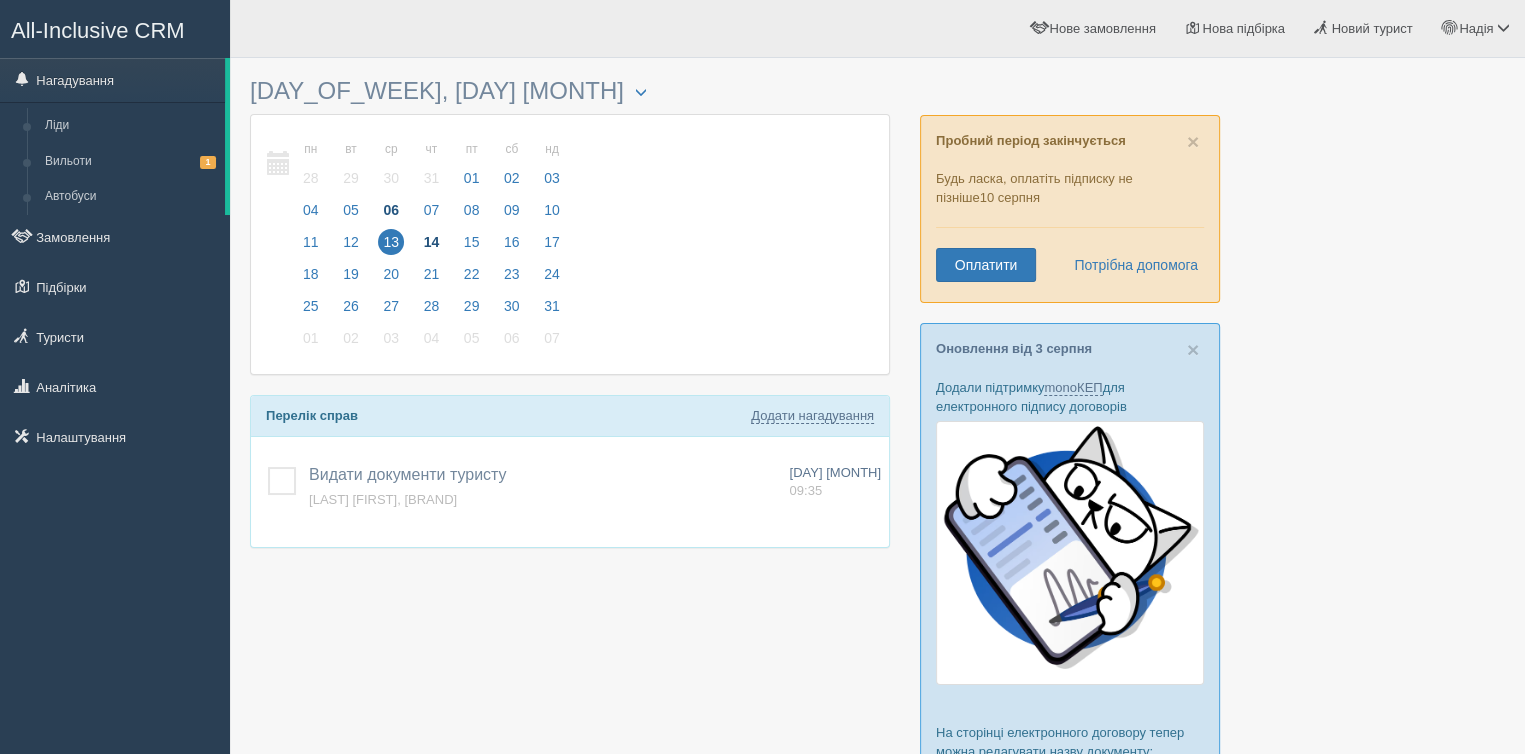 click on "14" at bounding box center [432, 247] 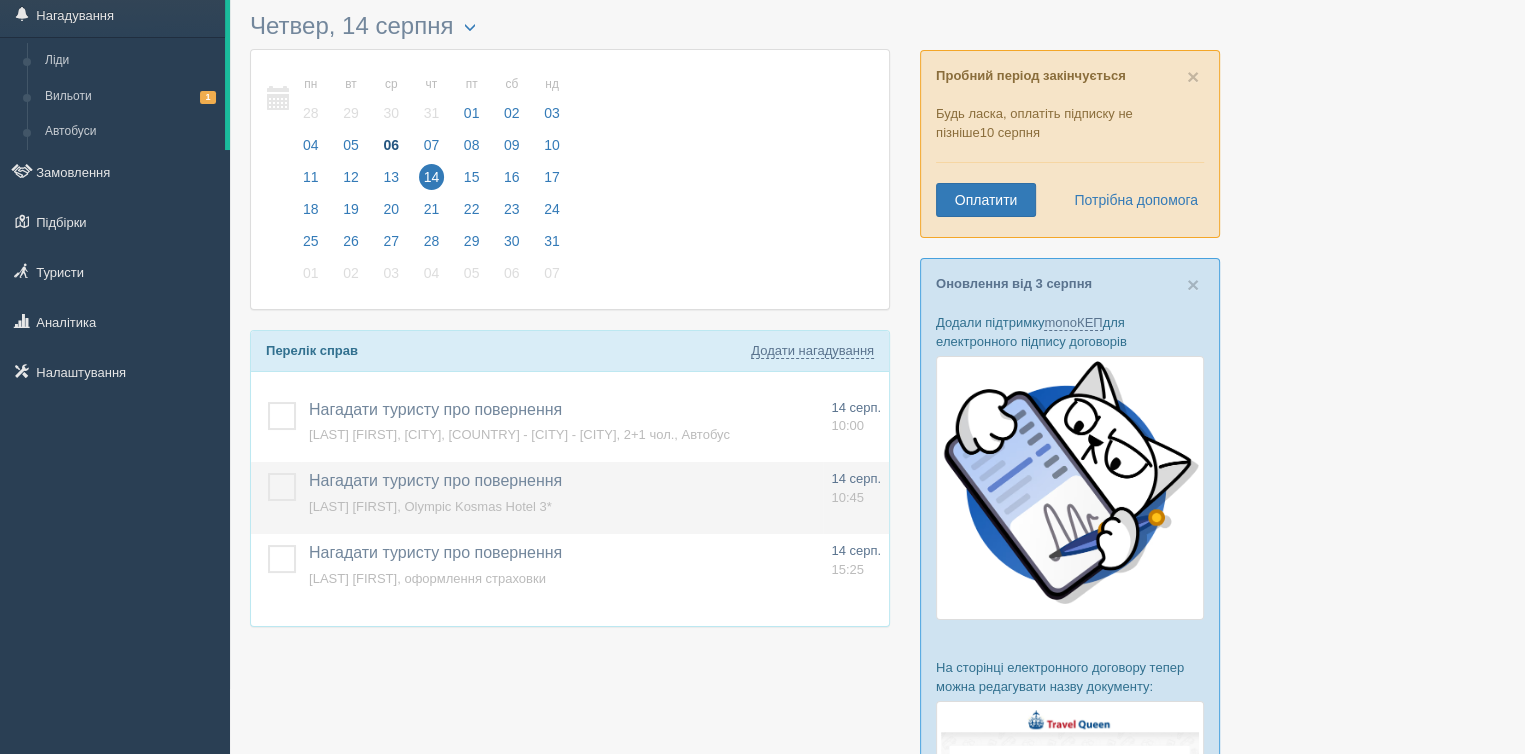 scroll, scrollTop: 100, scrollLeft: 0, axis: vertical 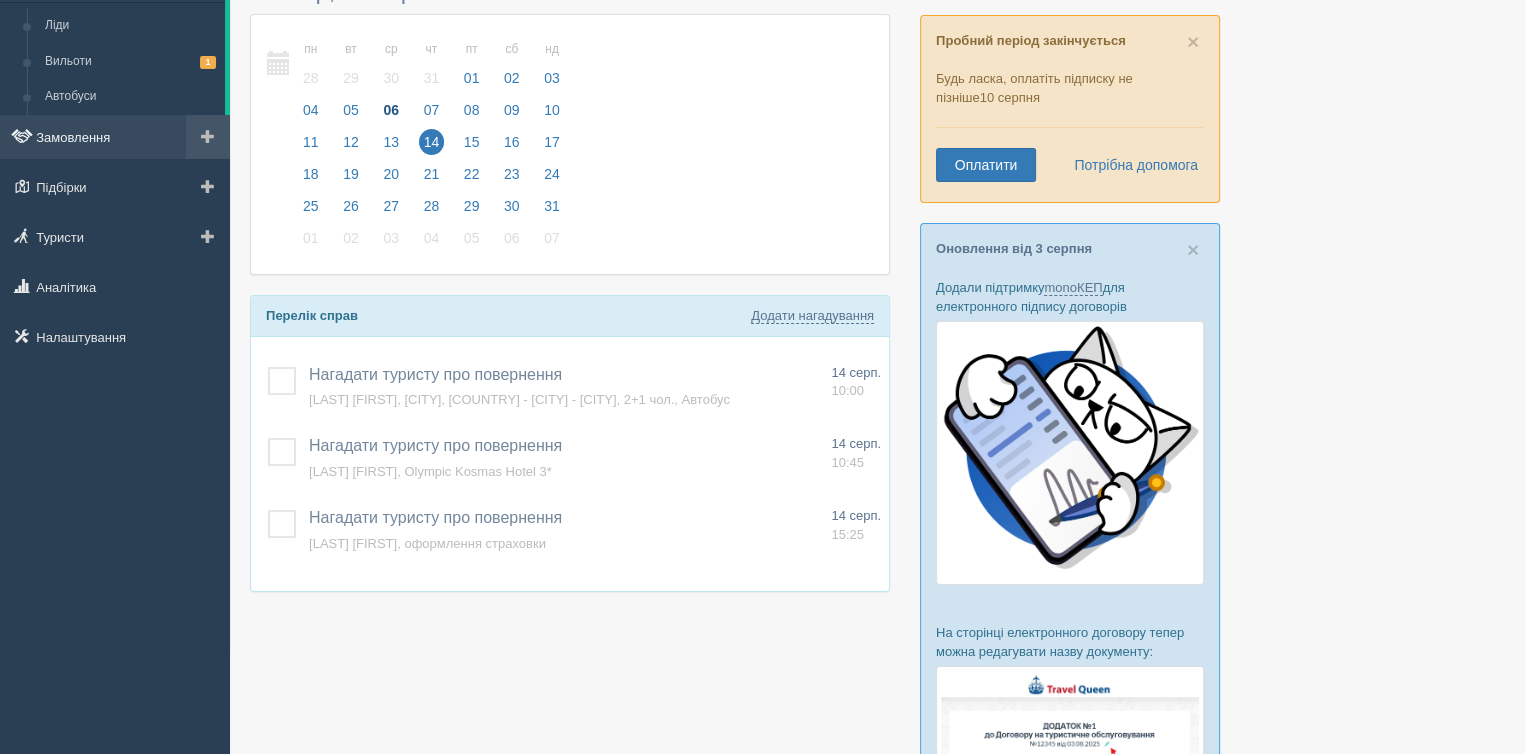 click on "Замовлення" at bounding box center [115, 137] 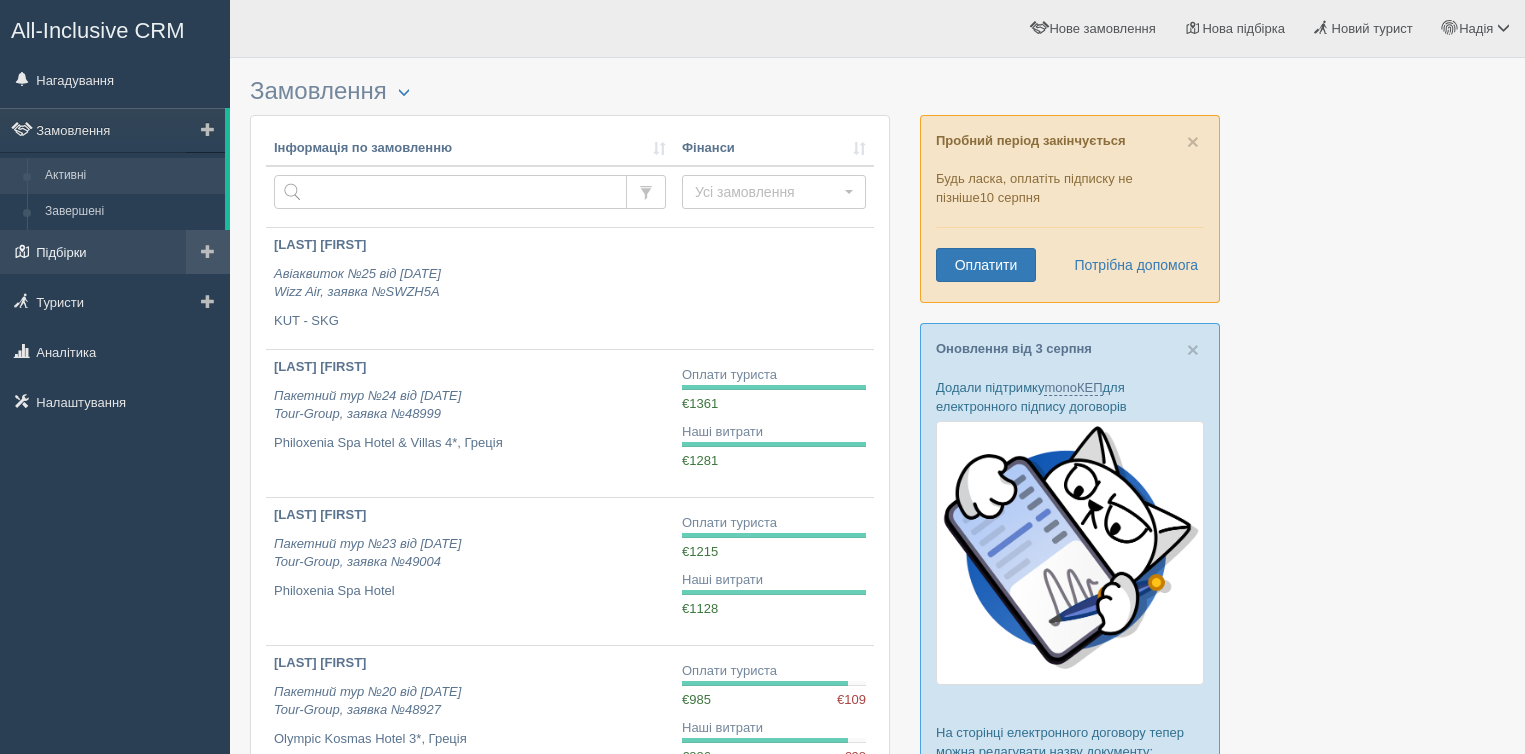 scroll, scrollTop: 0, scrollLeft: 0, axis: both 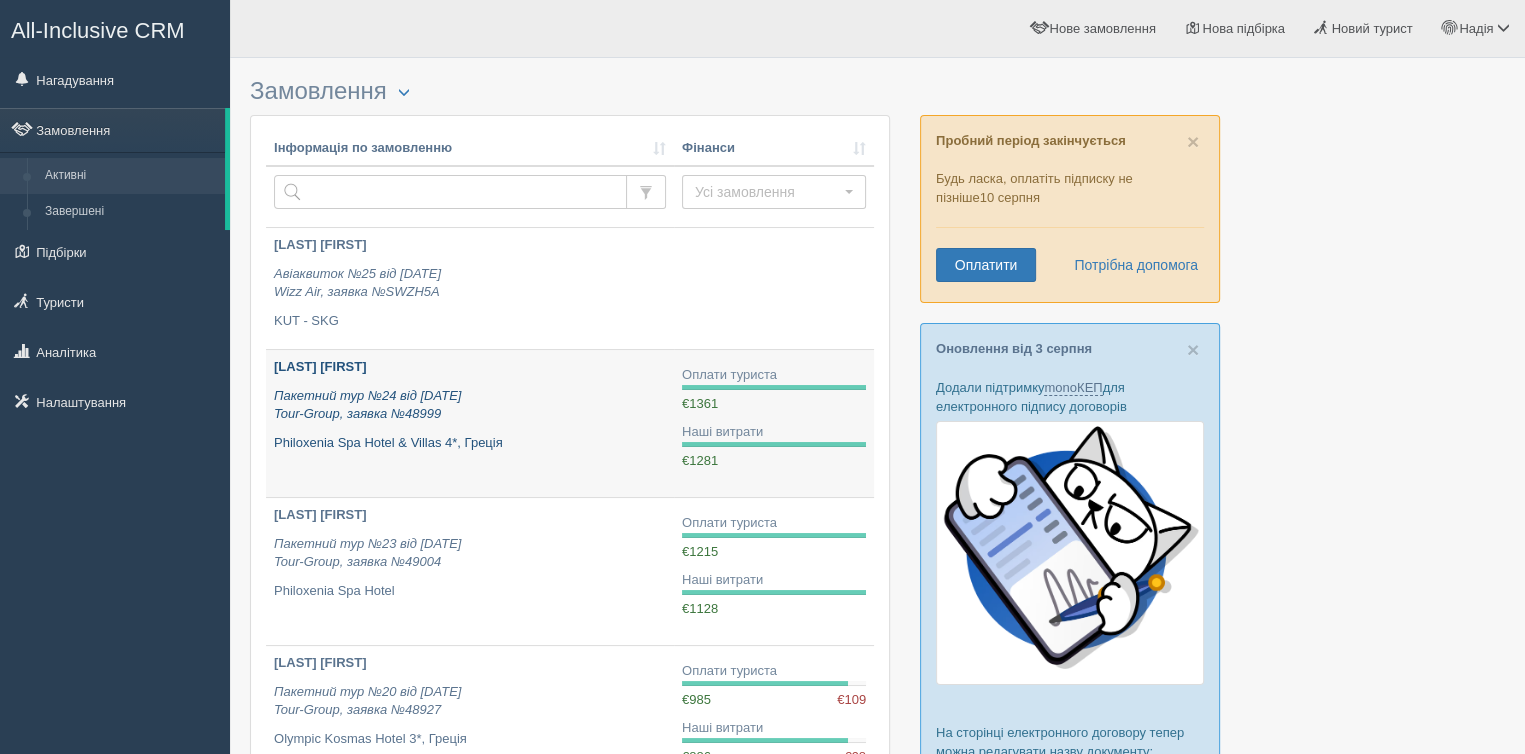 click on "[LAST] [FIRST]
Tour-Group, заявка №48999" at bounding box center [470, 405] 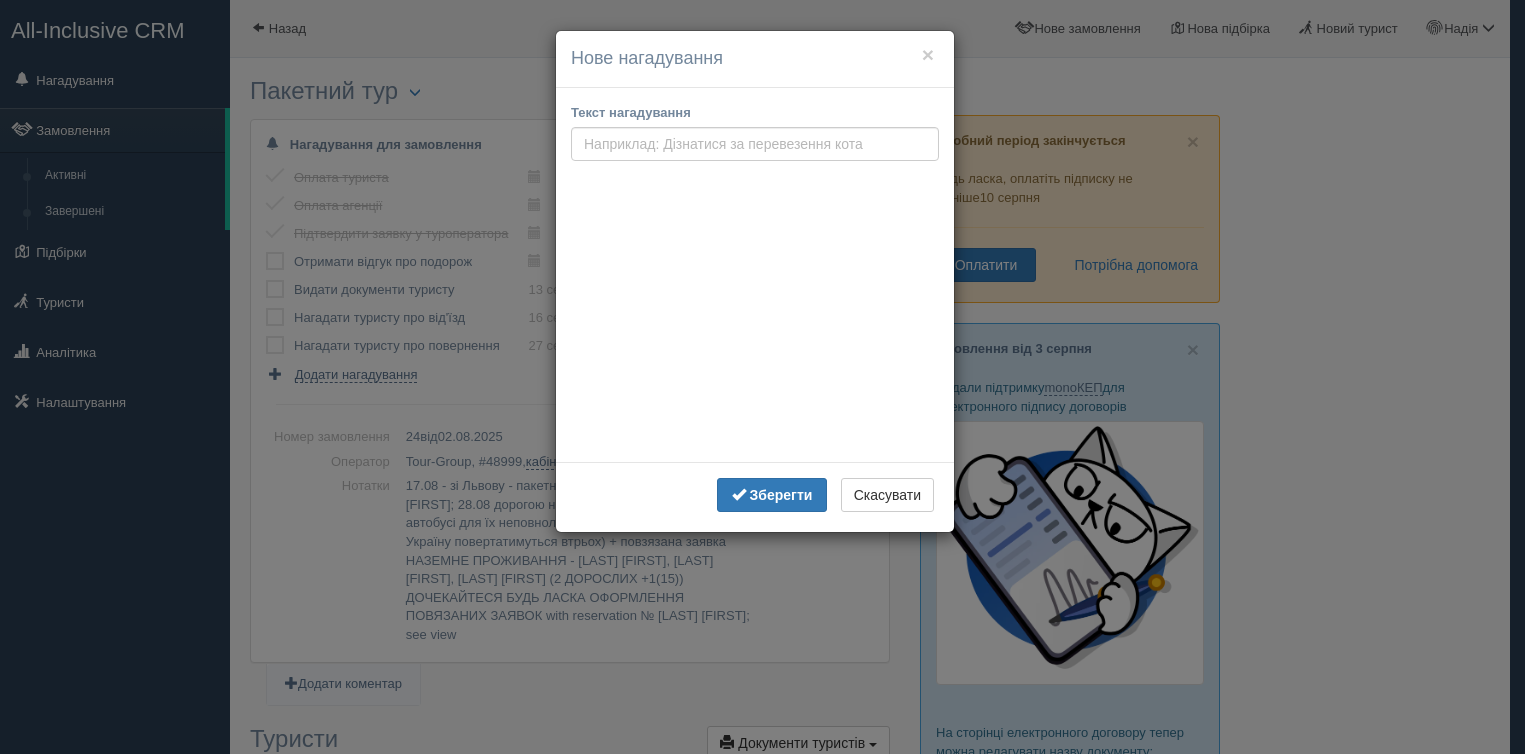select on "15" 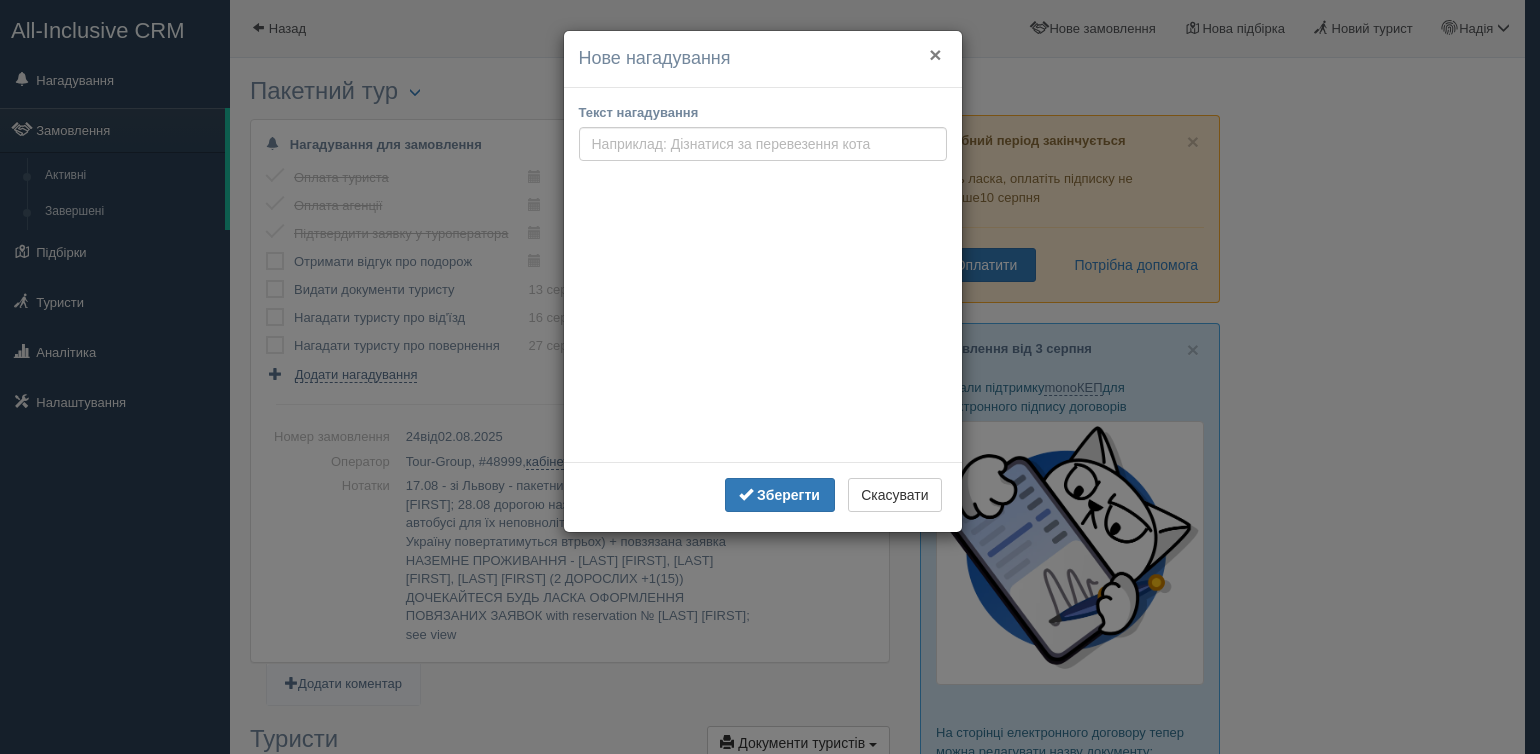 click on "×" at bounding box center (935, 54) 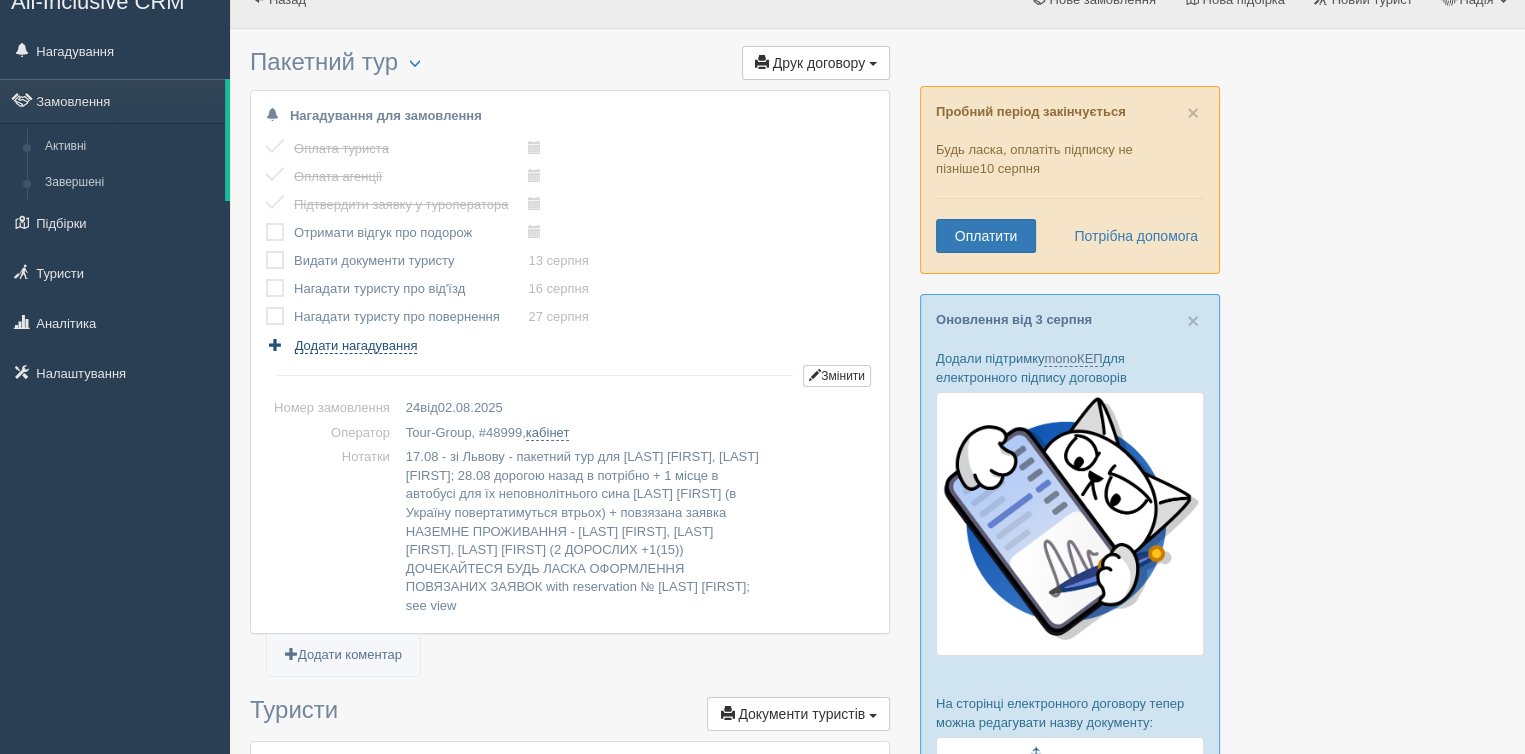 scroll, scrollTop: 0, scrollLeft: 0, axis: both 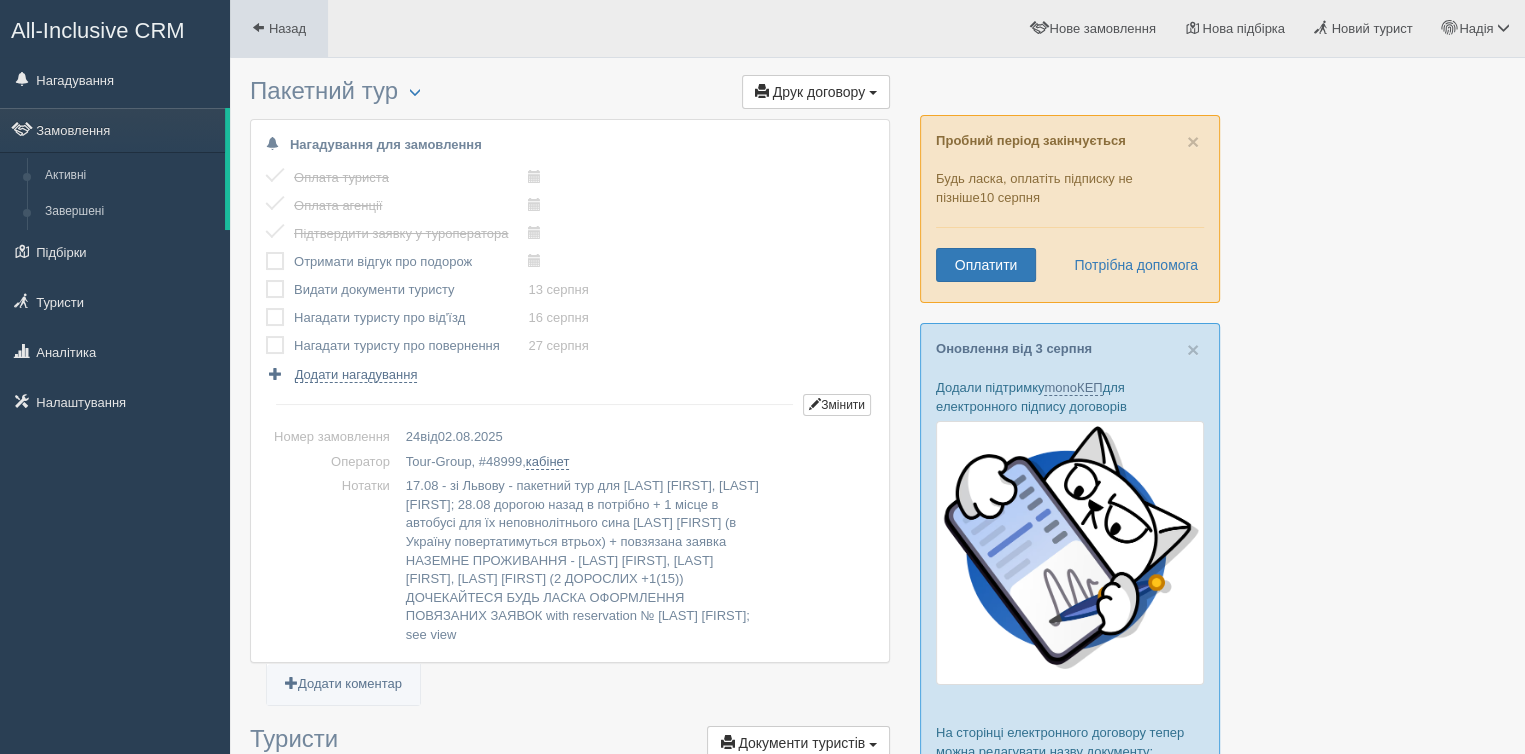 click at bounding box center (258, 27) 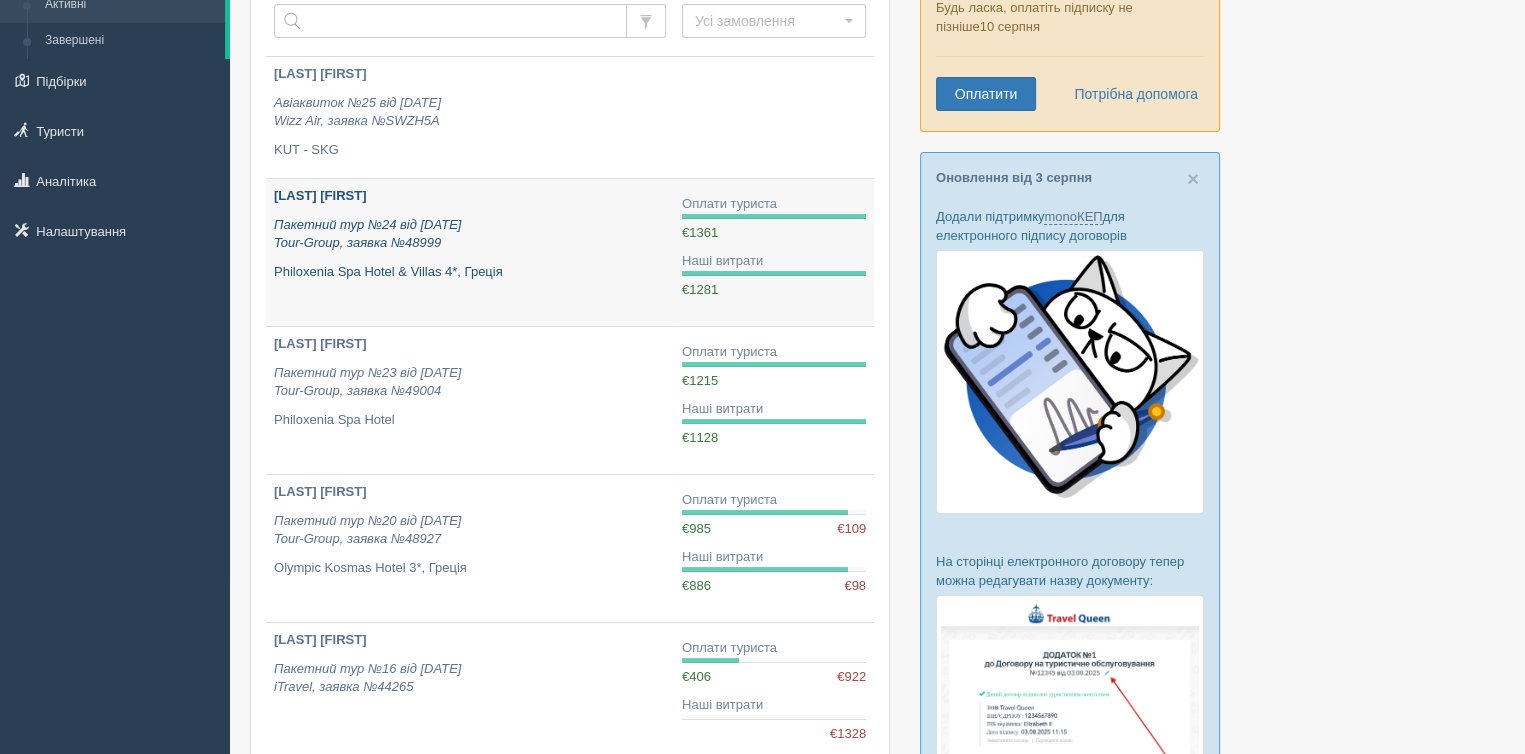 scroll, scrollTop: 200, scrollLeft: 0, axis: vertical 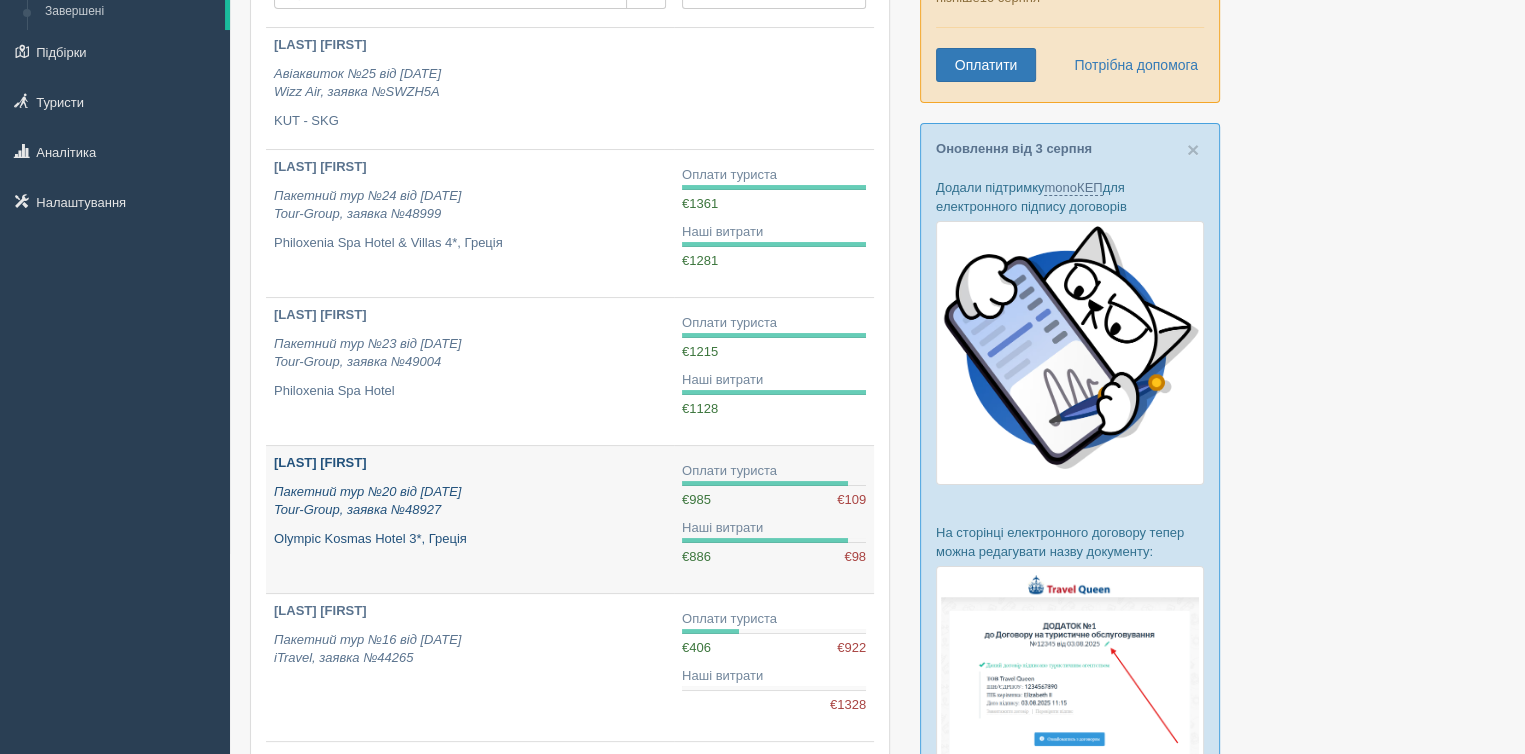 click on "[LAST] [FIRST]
Пакетний тур №20 від [DATE]
Tour-Group, заявка №48927
Olympic Kosmas Hotel 3*, [COUNTRY]" at bounding box center (470, 501) 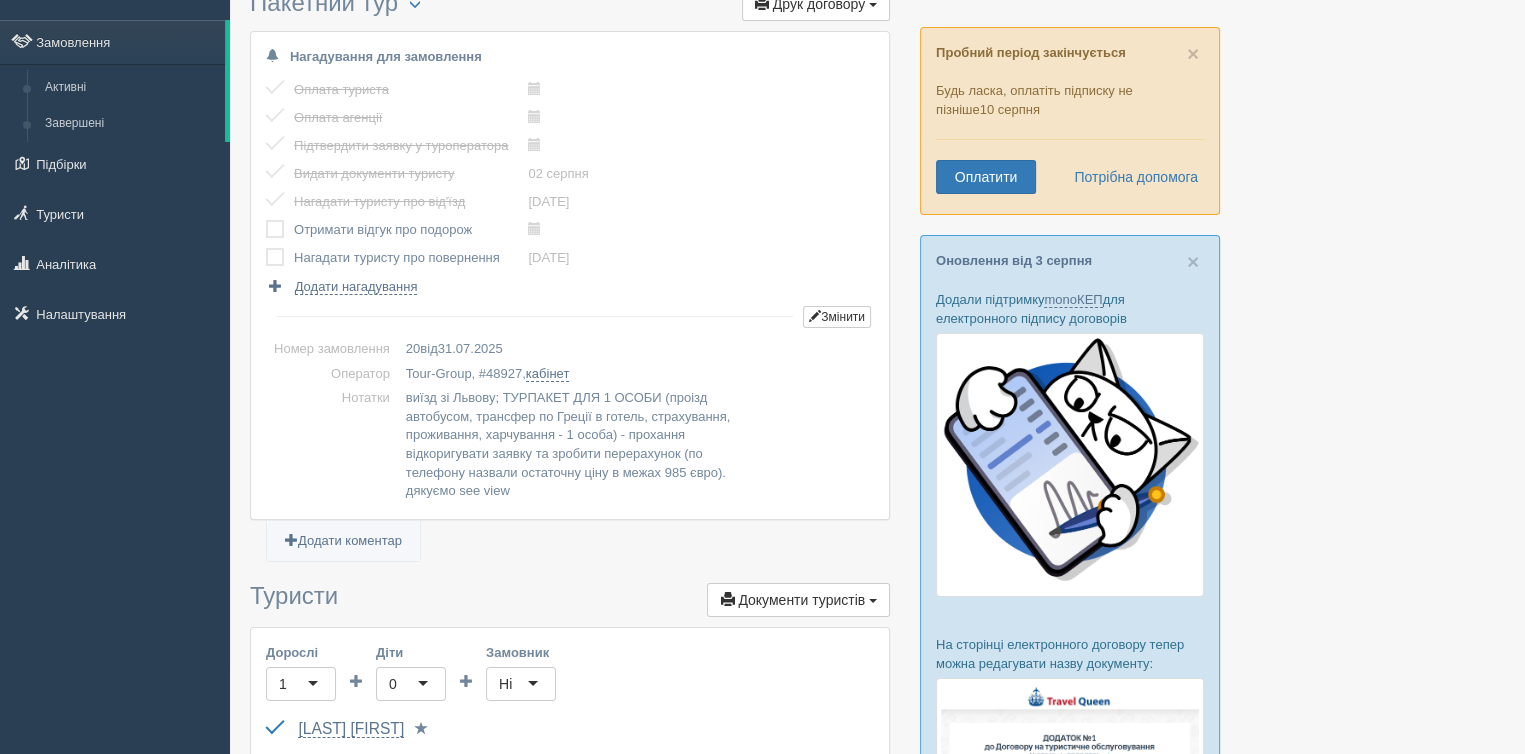 scroll, scrollTop: 0, scrollLeft: 0, axis: both 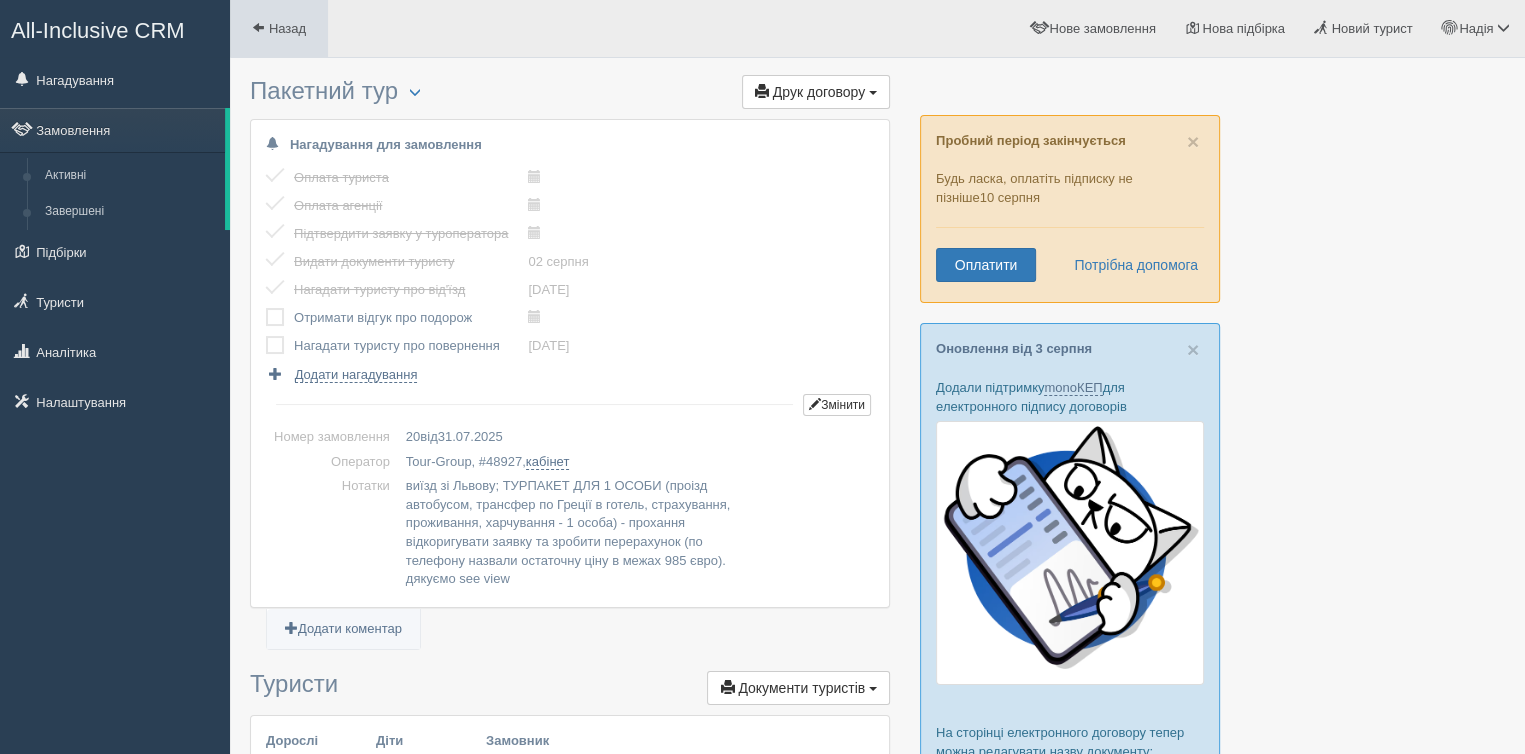 click at bounding box center [258, 27] 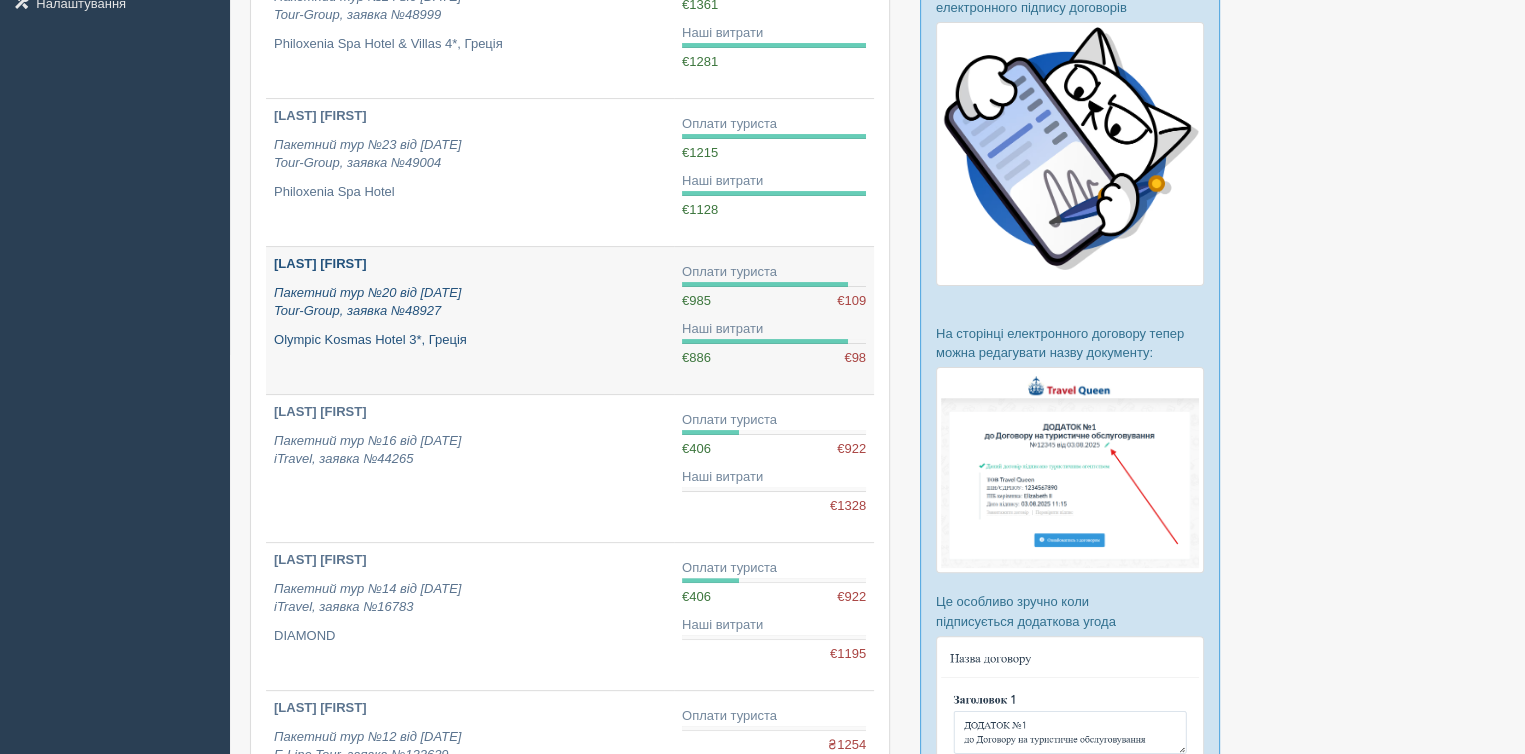 scroll, scrollTop: 400, scrollLeft: 0, axis: vertical 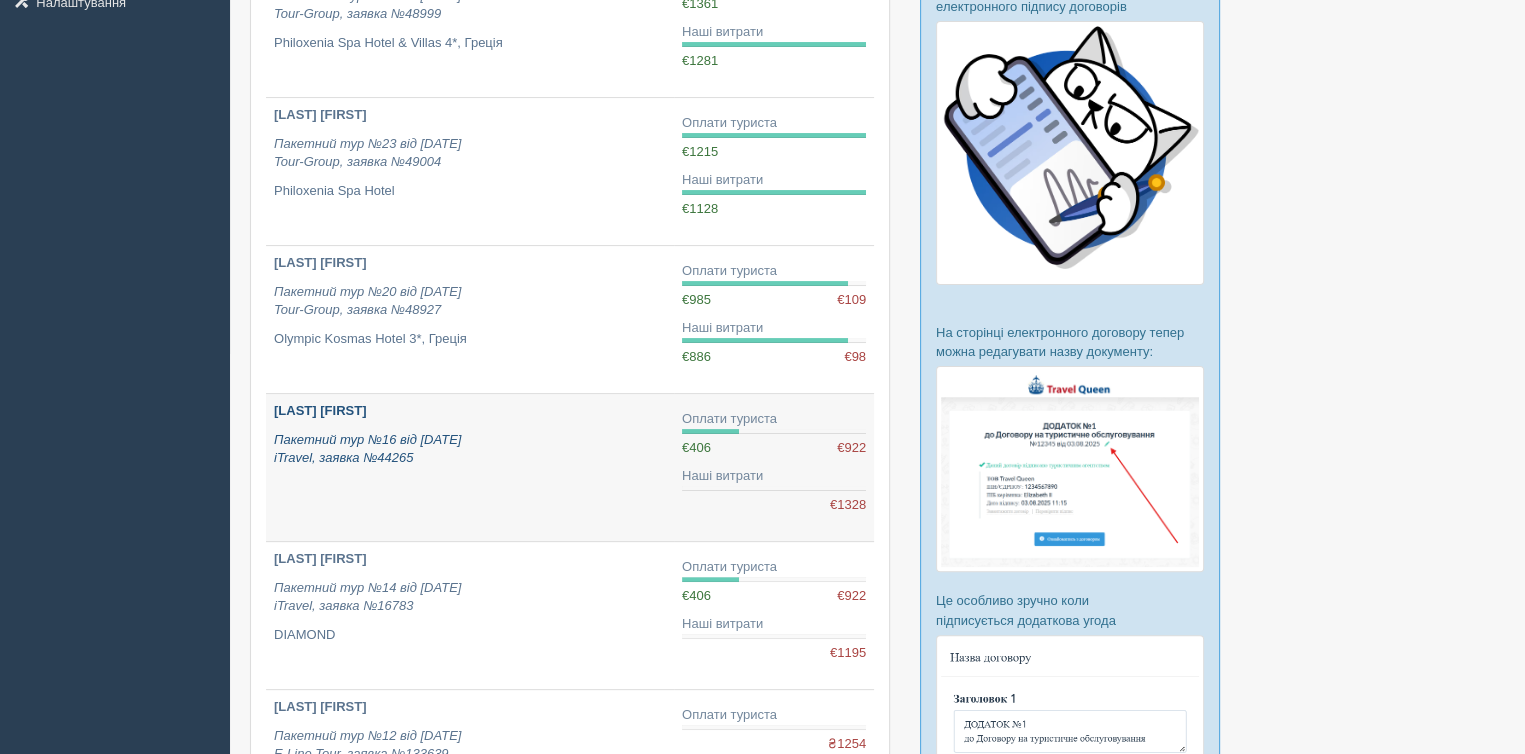 click on "Пакетний тур №16 від [DATE]
iTravel, заявка №44265" at bounding box center [470, 449] 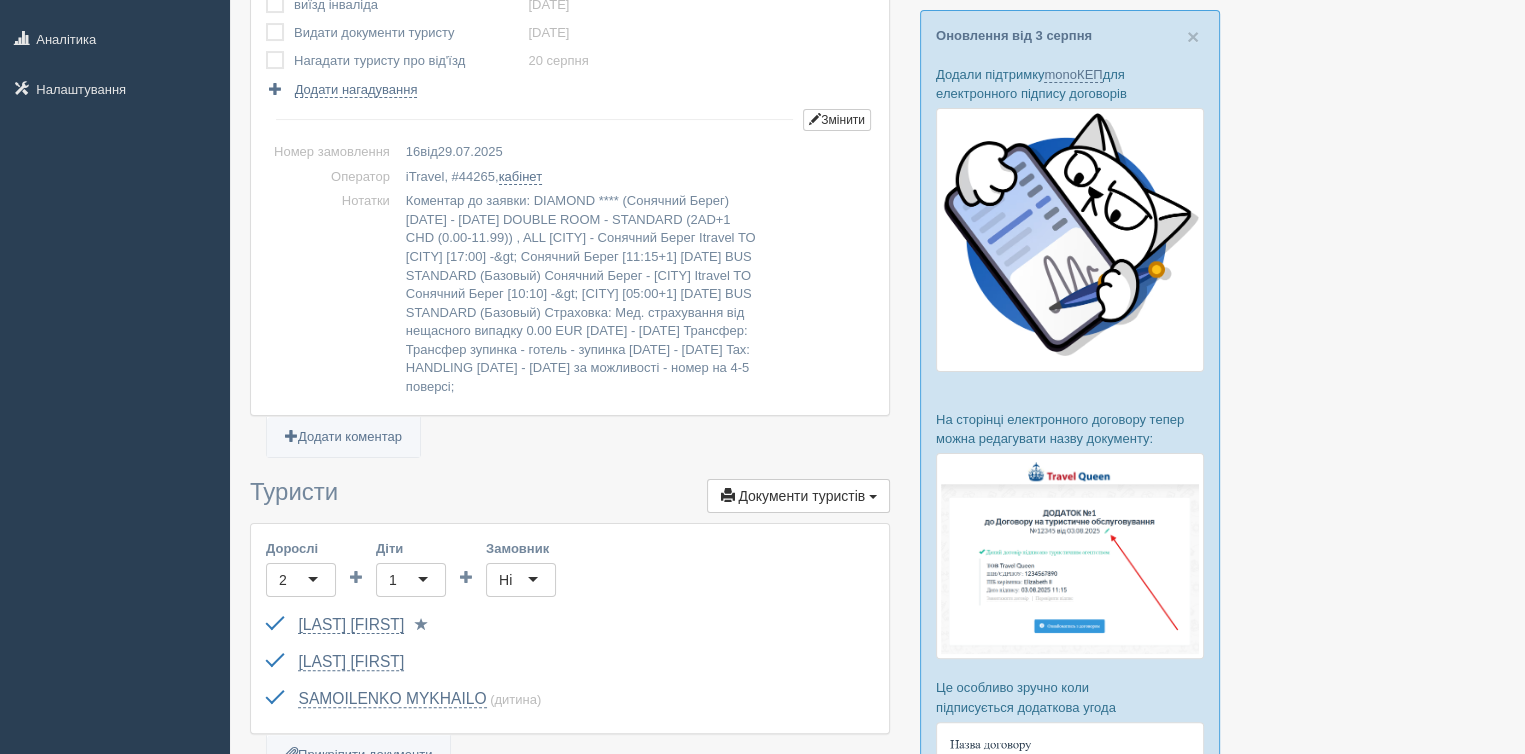scroll, scrollTop: 182, scrollLeft: 0, axis: vertical 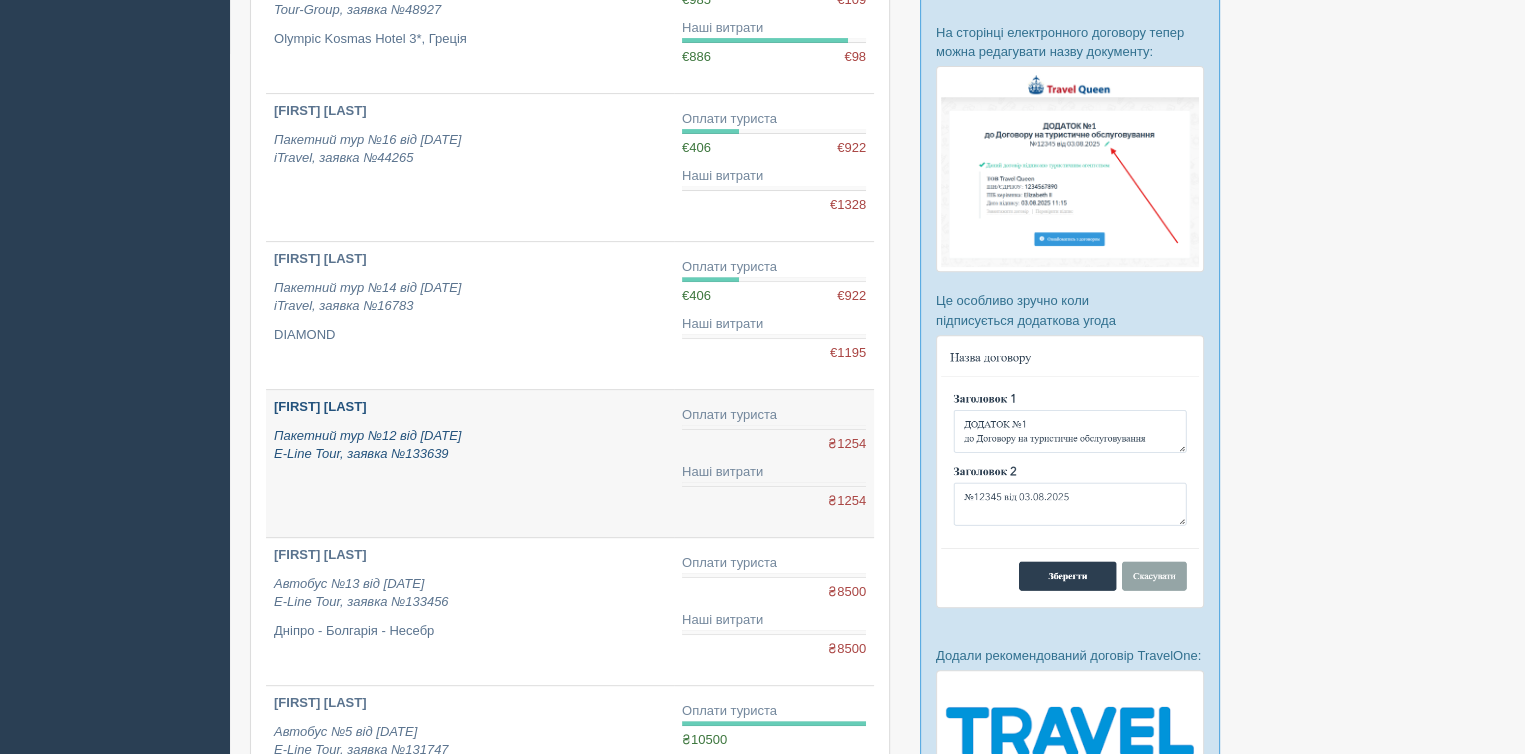 click on "[FIRST] [LAST]
Пакетний тур №12 від [DATE]
E-Line Tour, заявка №133639" at bounding box center [470, 463] 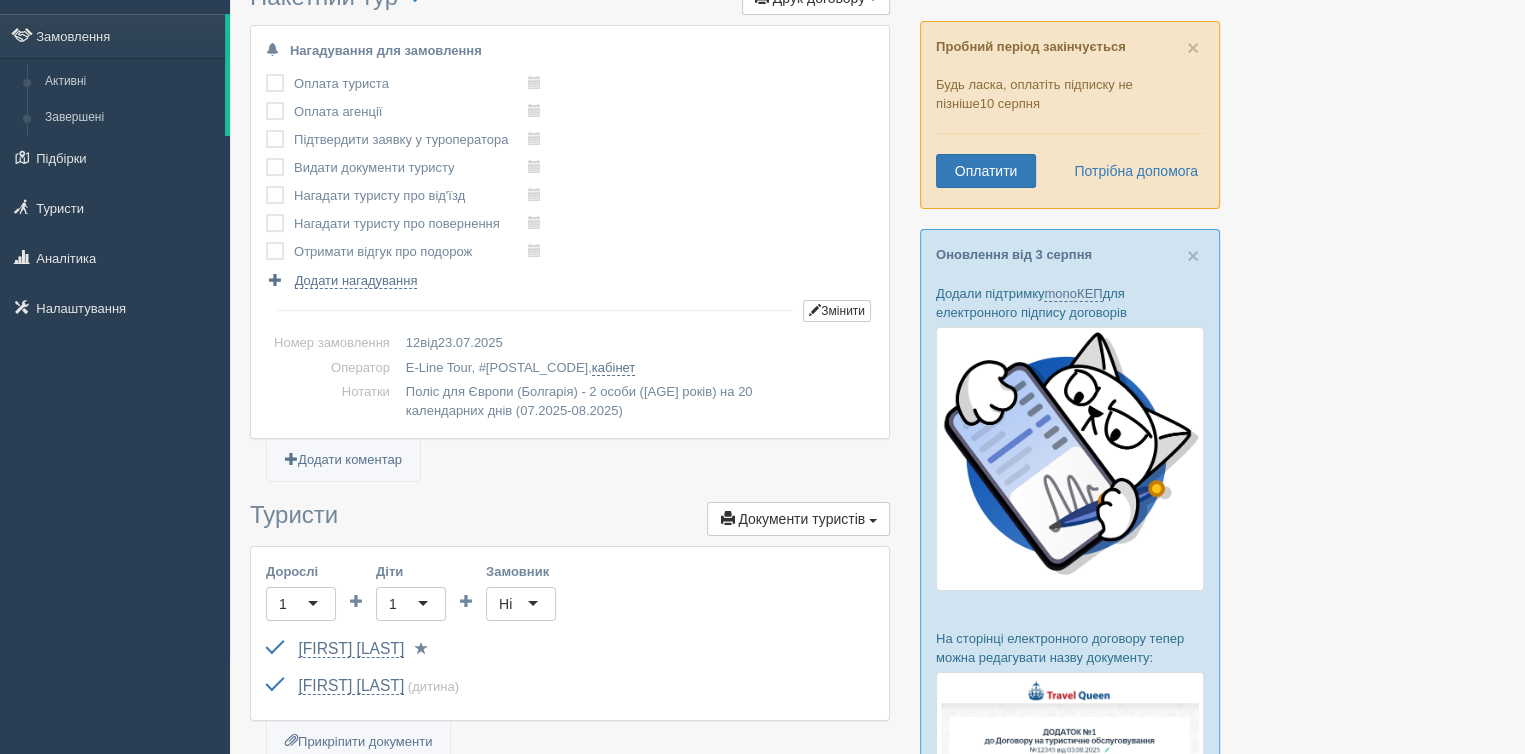 scroll, scrollTop: 0, scrollLeft: 0, axis: both 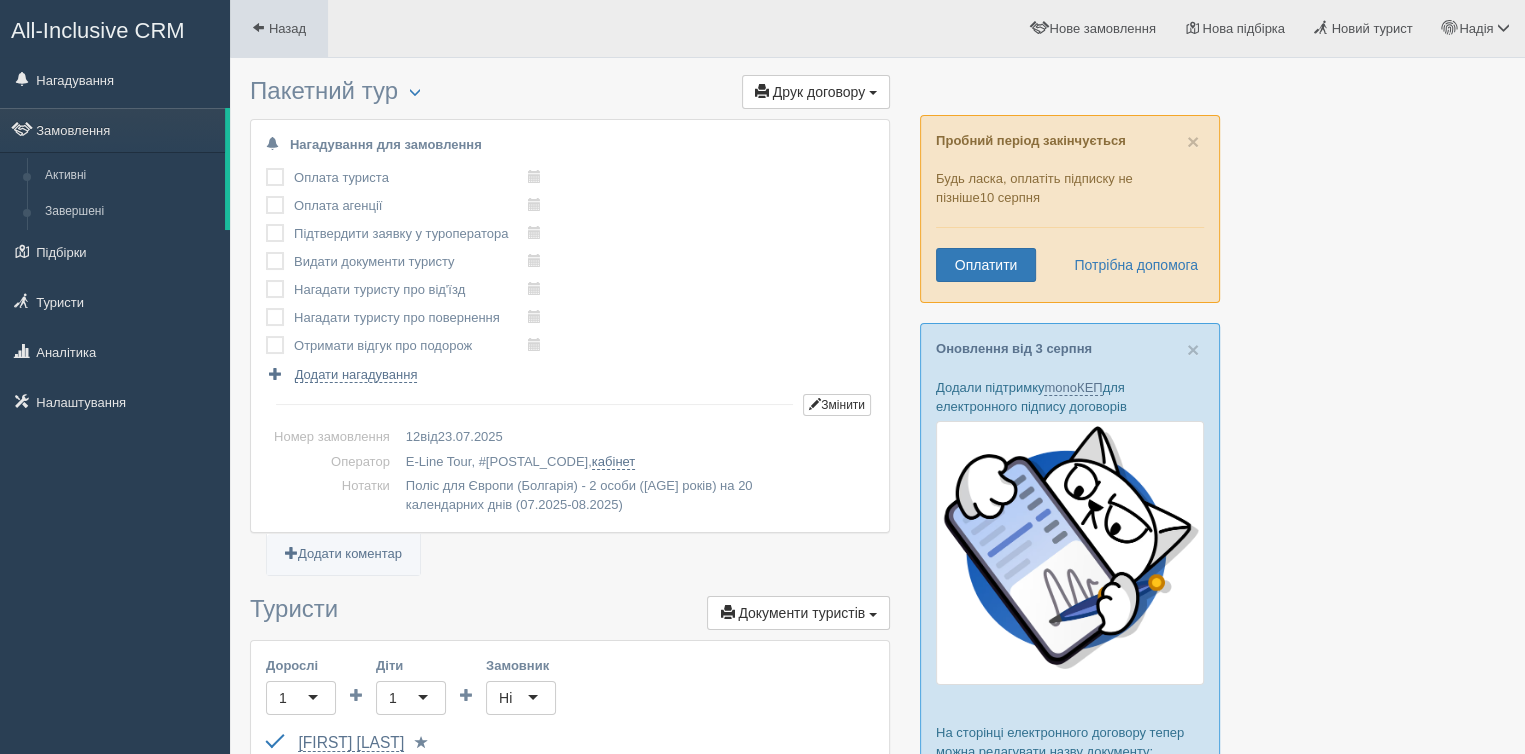 click at bounding box center [258, 27] 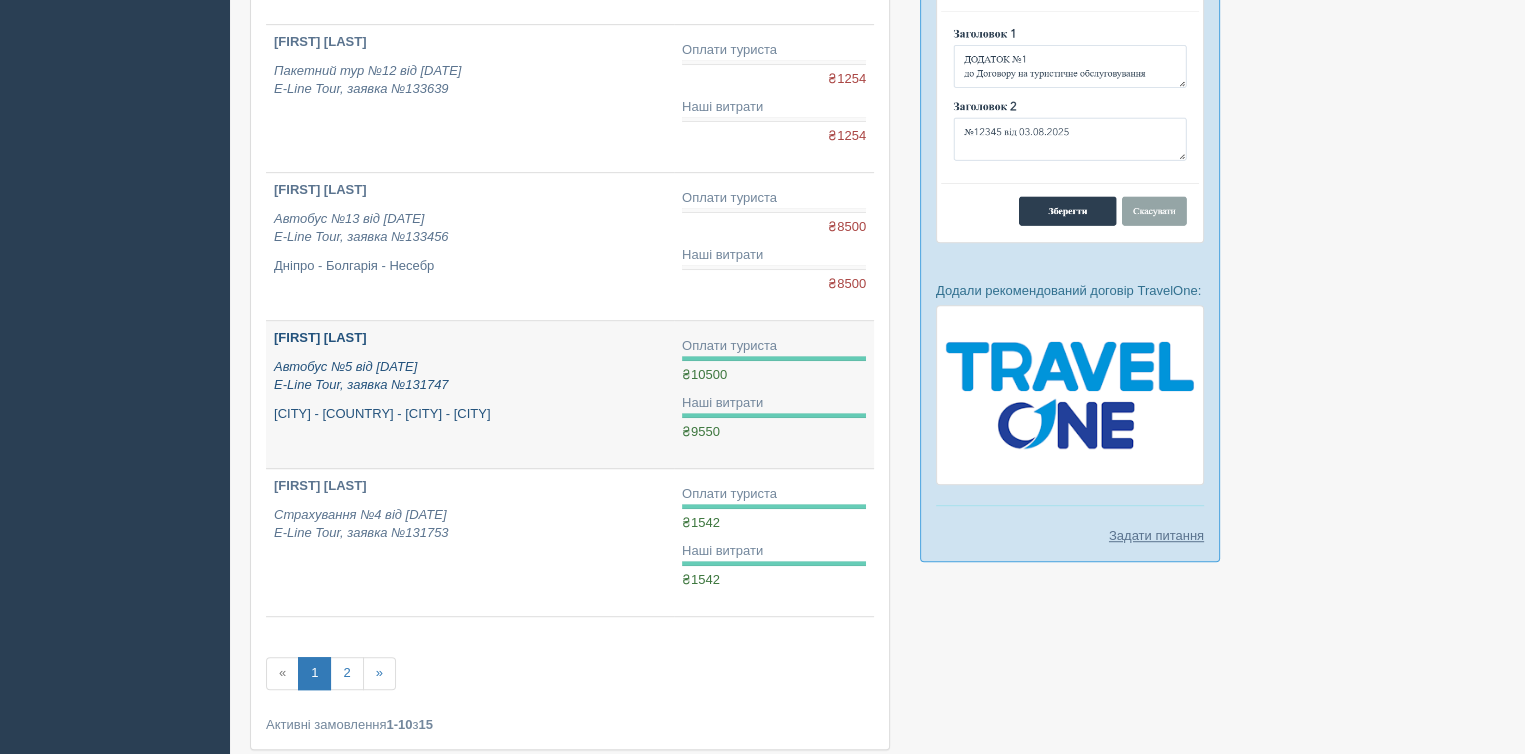scroll, scrollTop: 1100, scrollLeft: 0, axis: vertical 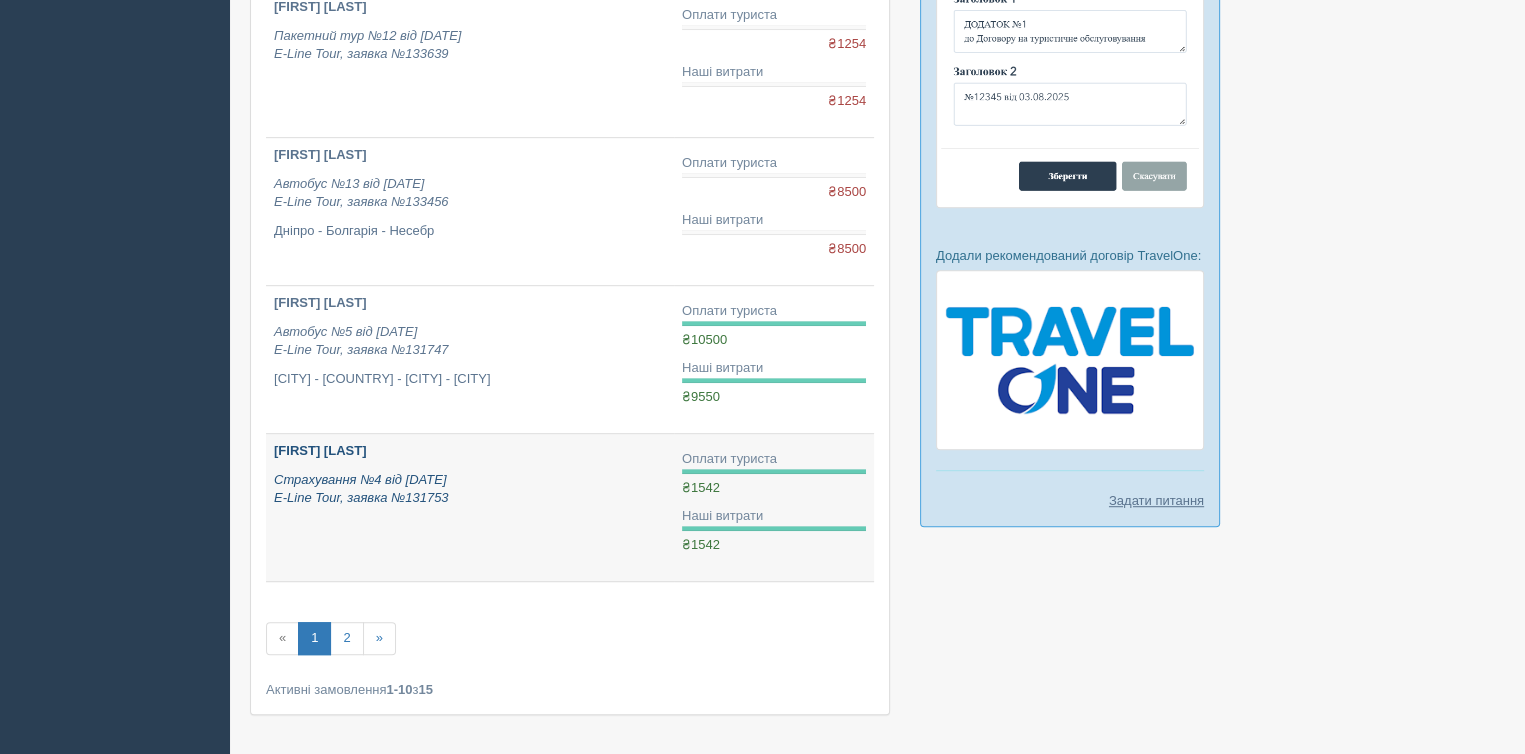 click on "Страхування №4 від 15.07.2025
E-Line Tour, заявка №131753" at bounding box center (470, 489) 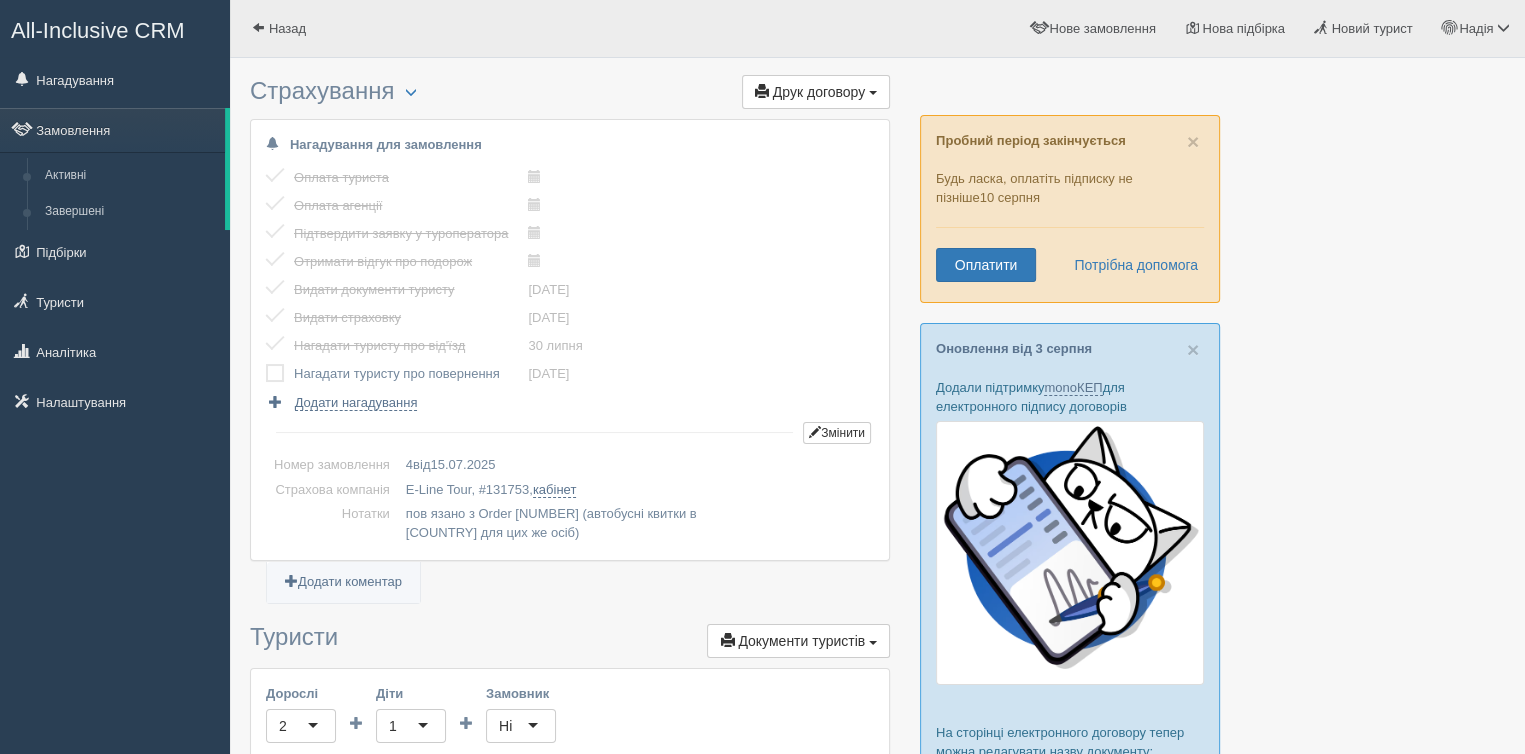 scroll, scrollTop: 0, scrollLeft: 0, axis: both 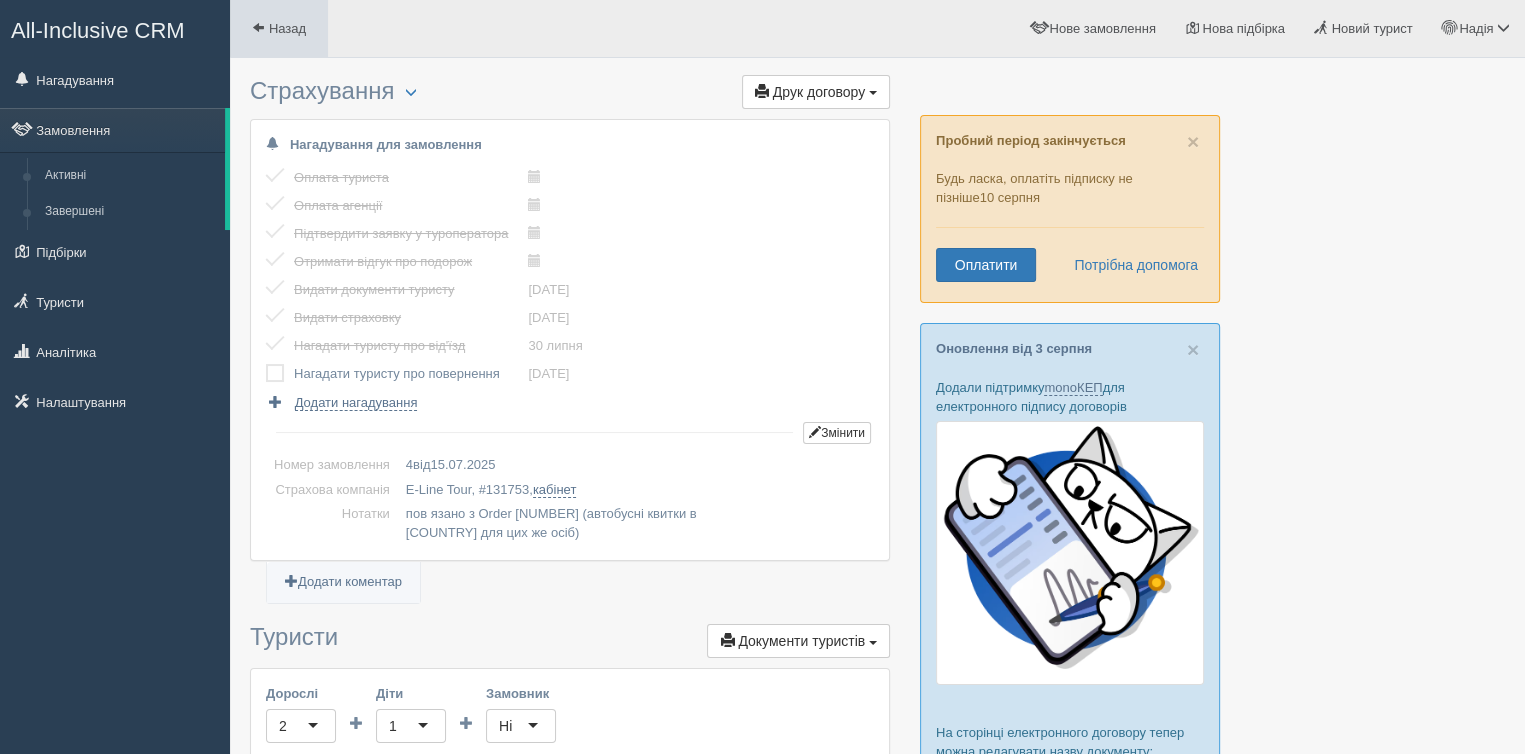 click at bounding box center (258, 27) 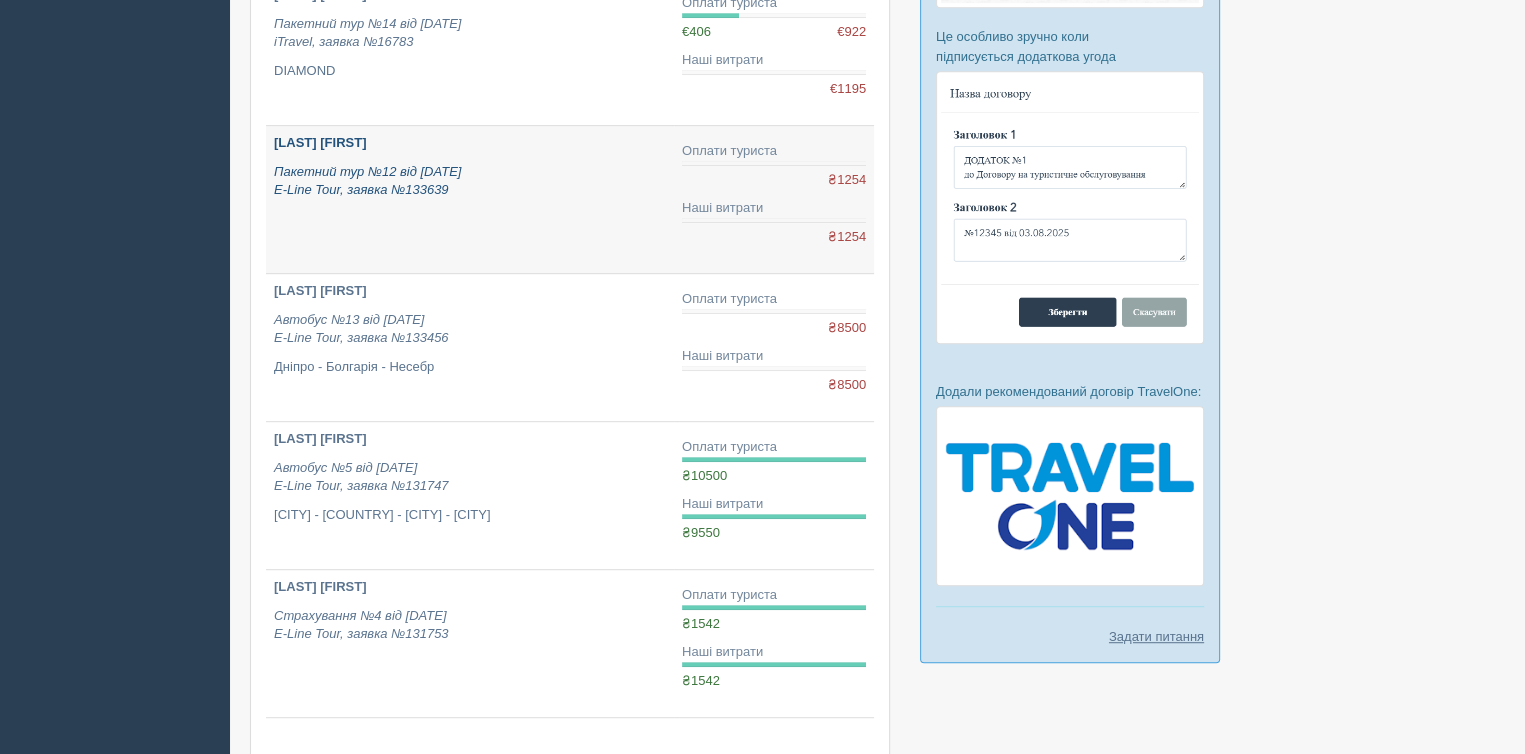 scroll, scrollTop: 1000, scrollLeft: 0, axis: vertical 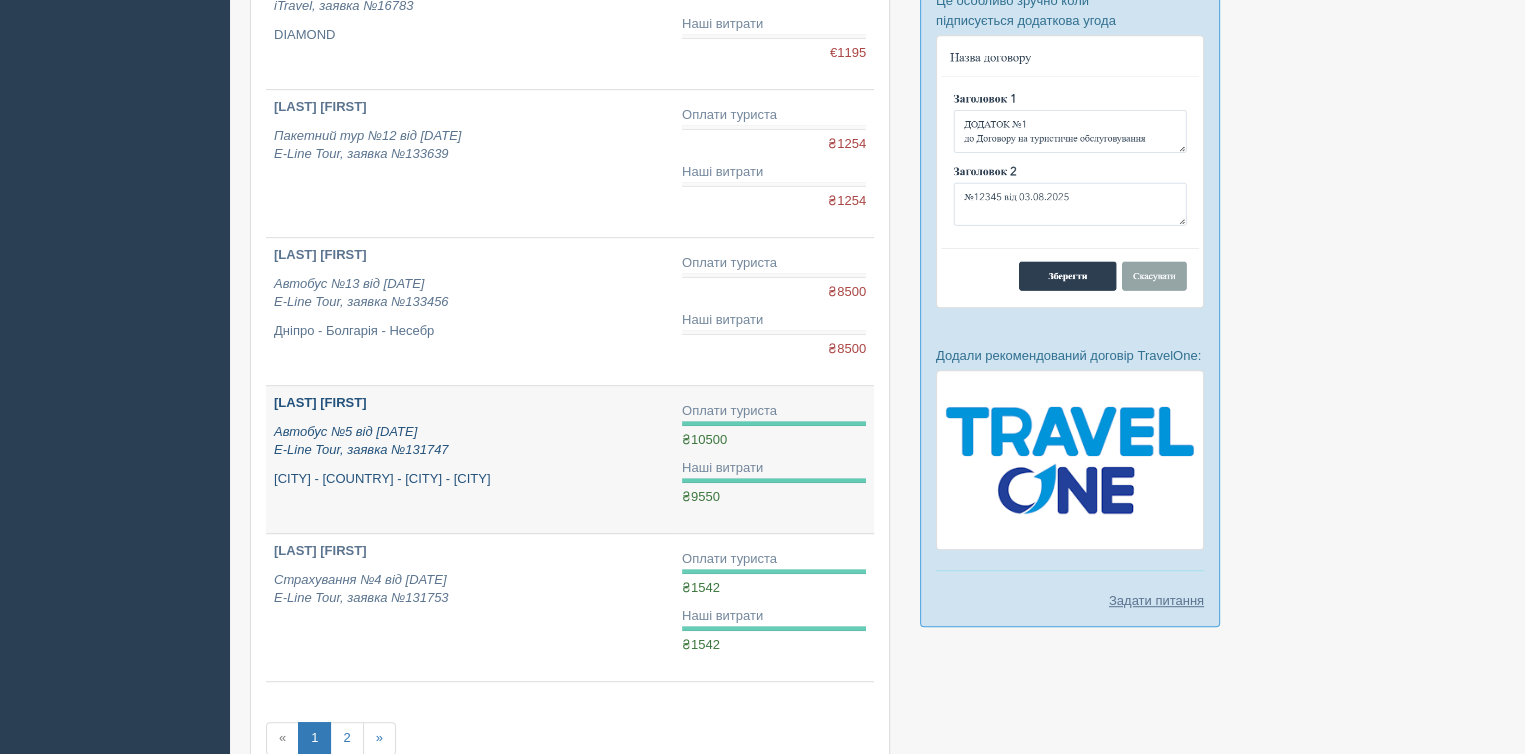 click on "Автобус №5 від [DATE]
E-Line Tour, заявка №131747" at bounding box center (470, 441) 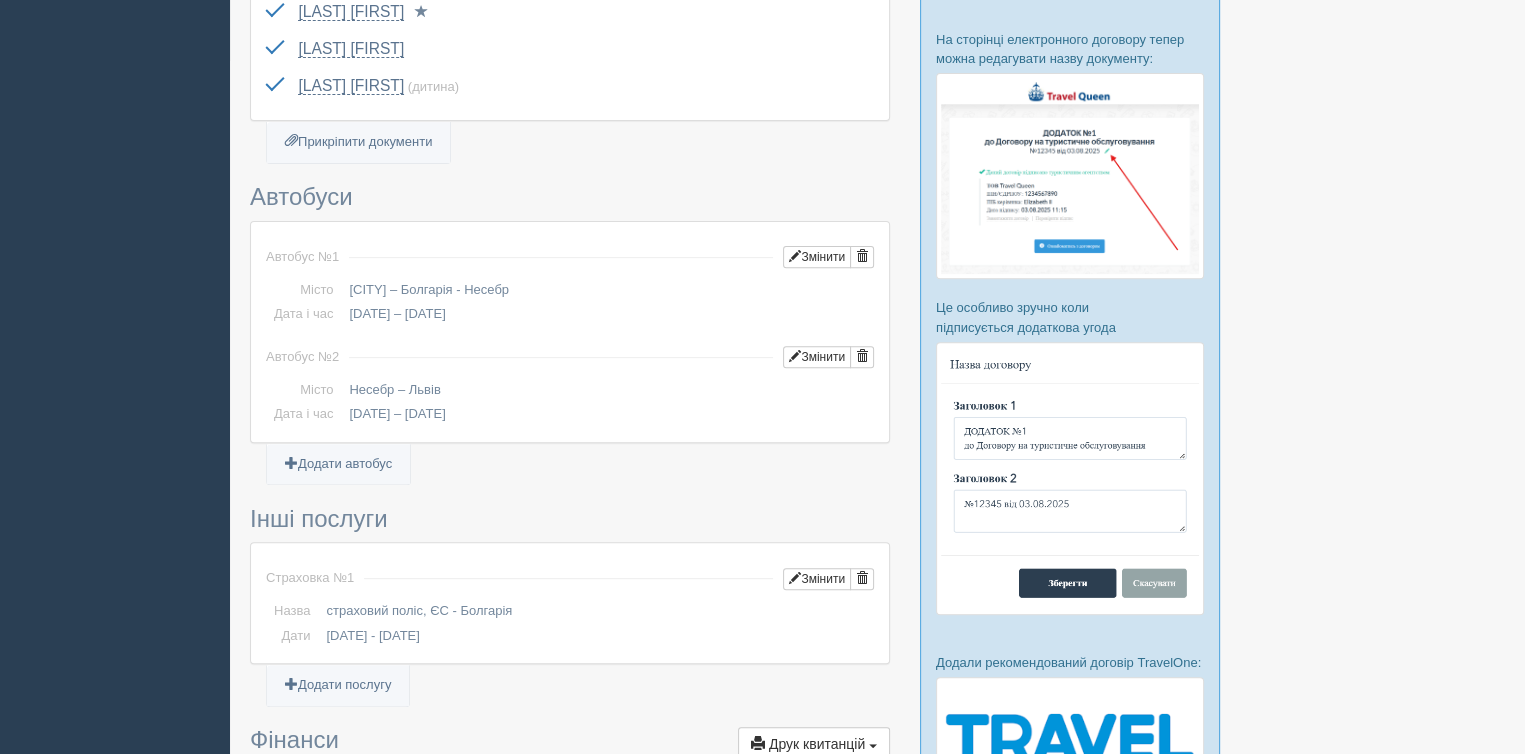 scroll, scrollTop: 700, scrollLeft: 0, axis: vertical 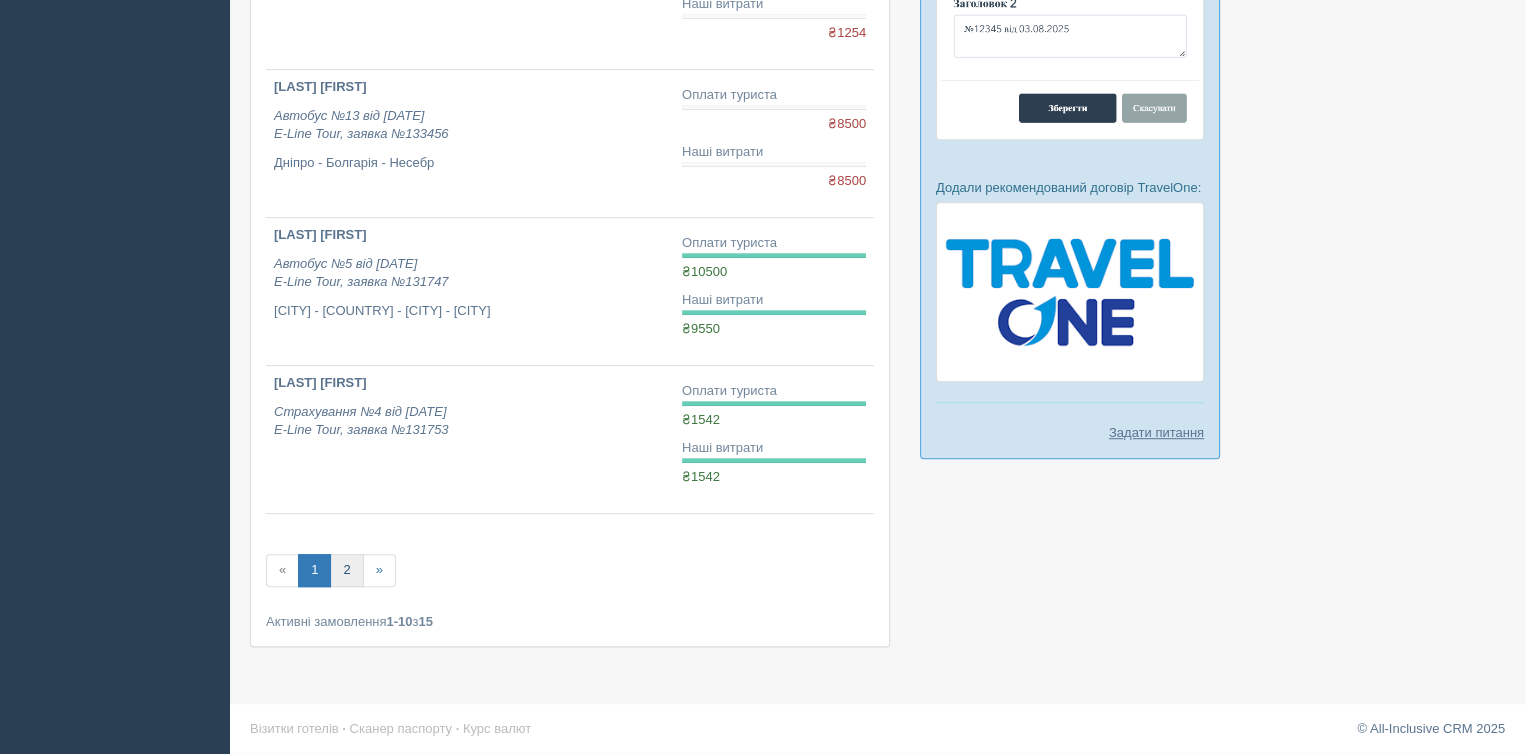 click on "2" at bounding box center (346, 570) 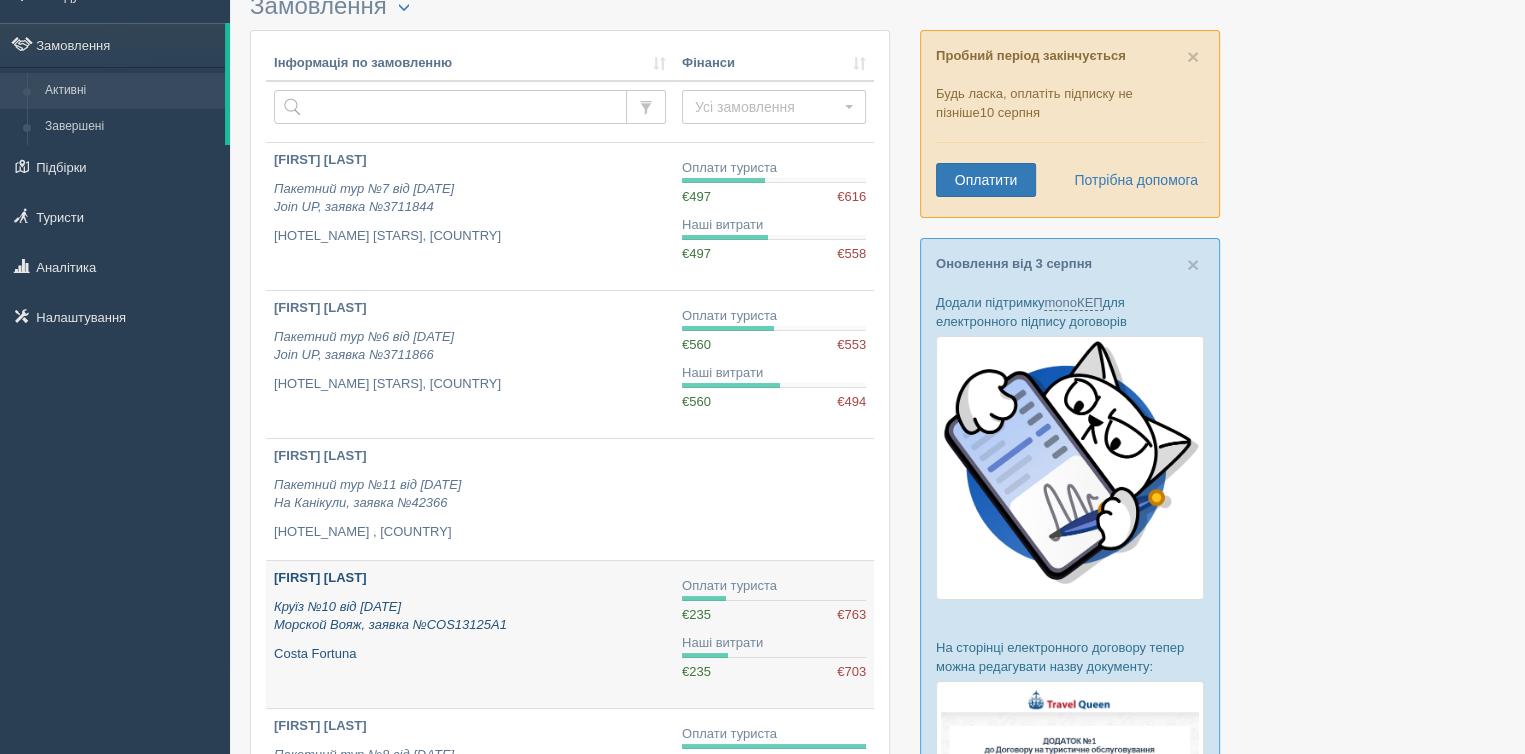 scroll, scrollTop: 200, scrollLeft: 0, axis: vertical 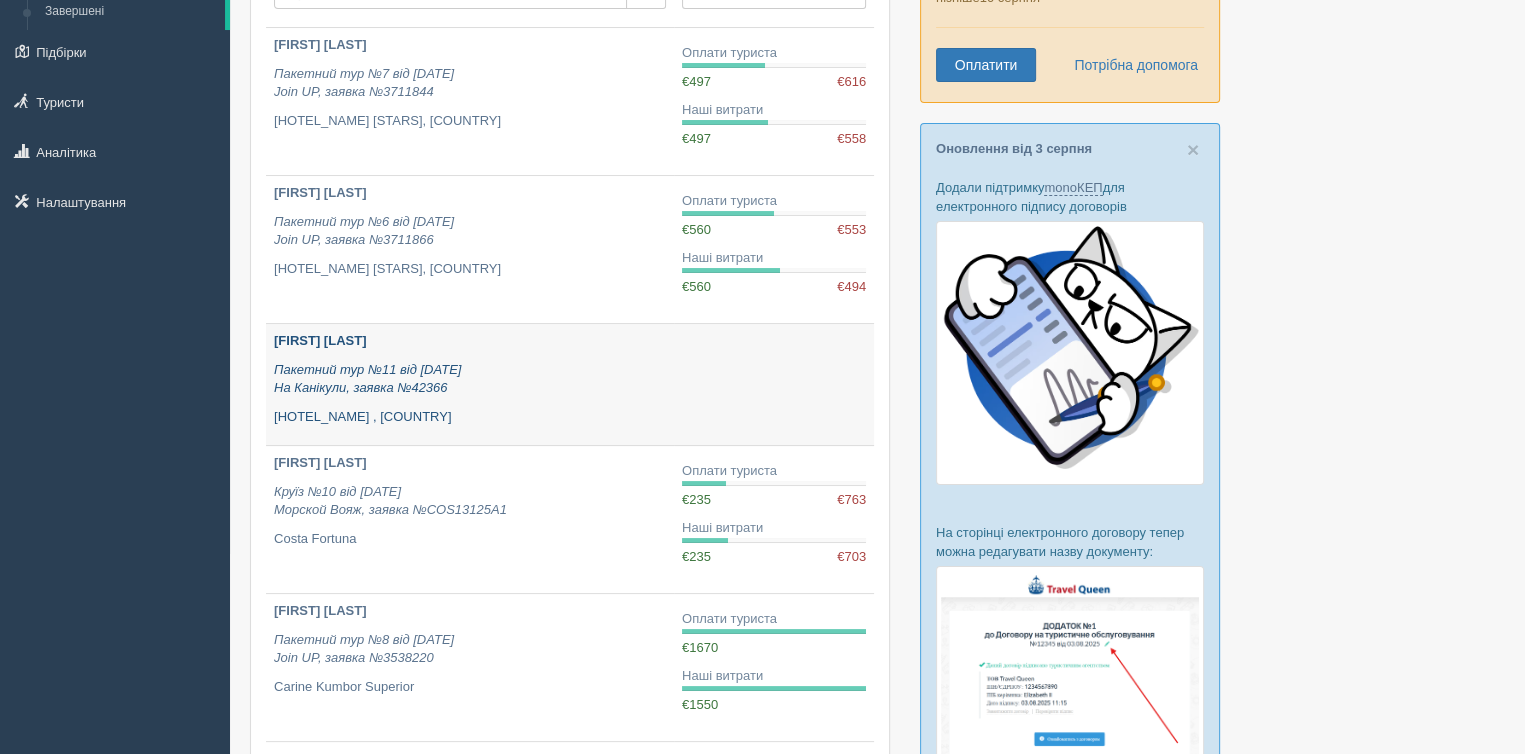 click on "Пакетний тур №11 від [DATE]
На Канікули, заявка №42366" at bounding box center (470, 379) 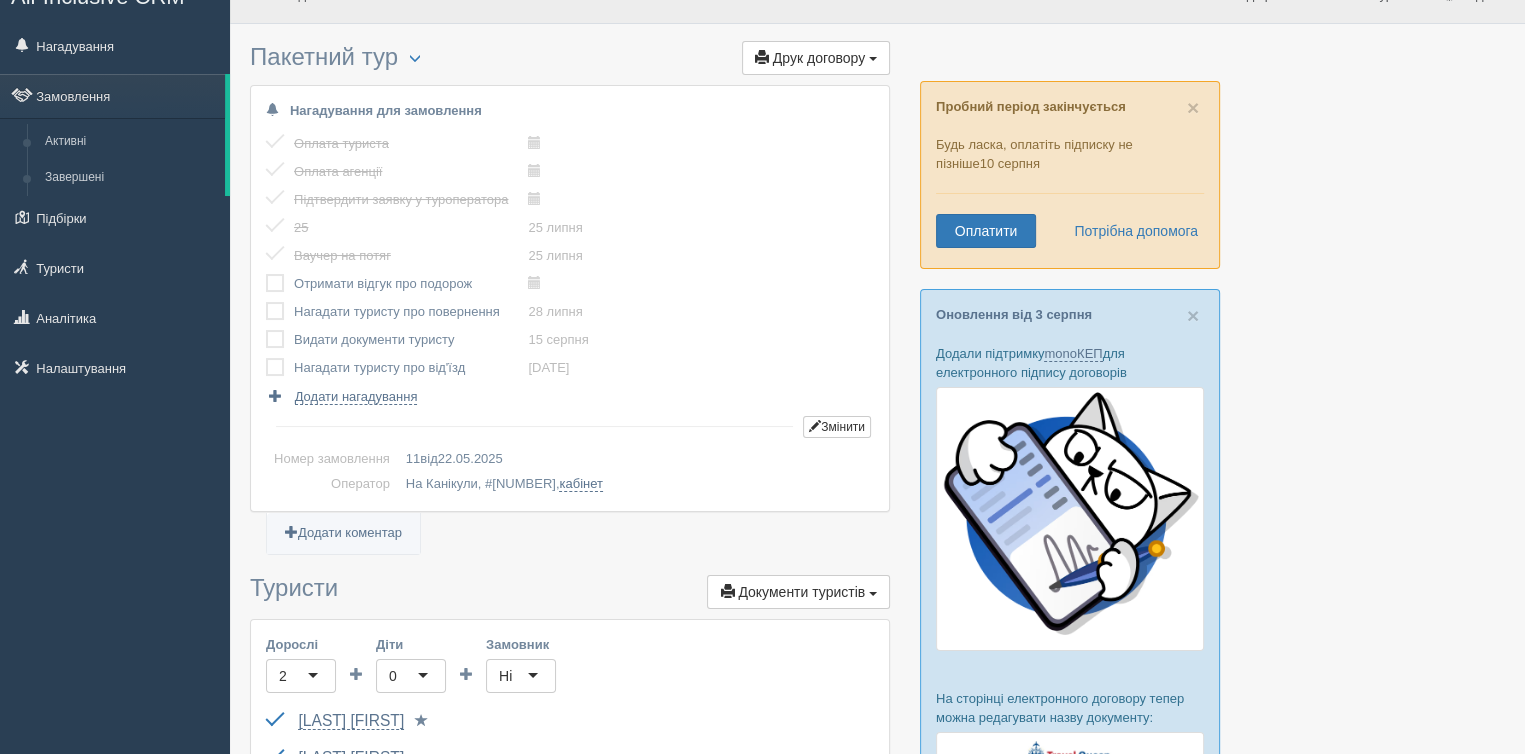 scroll, scrollTop: 0, scrollLeft: 0, axis: both 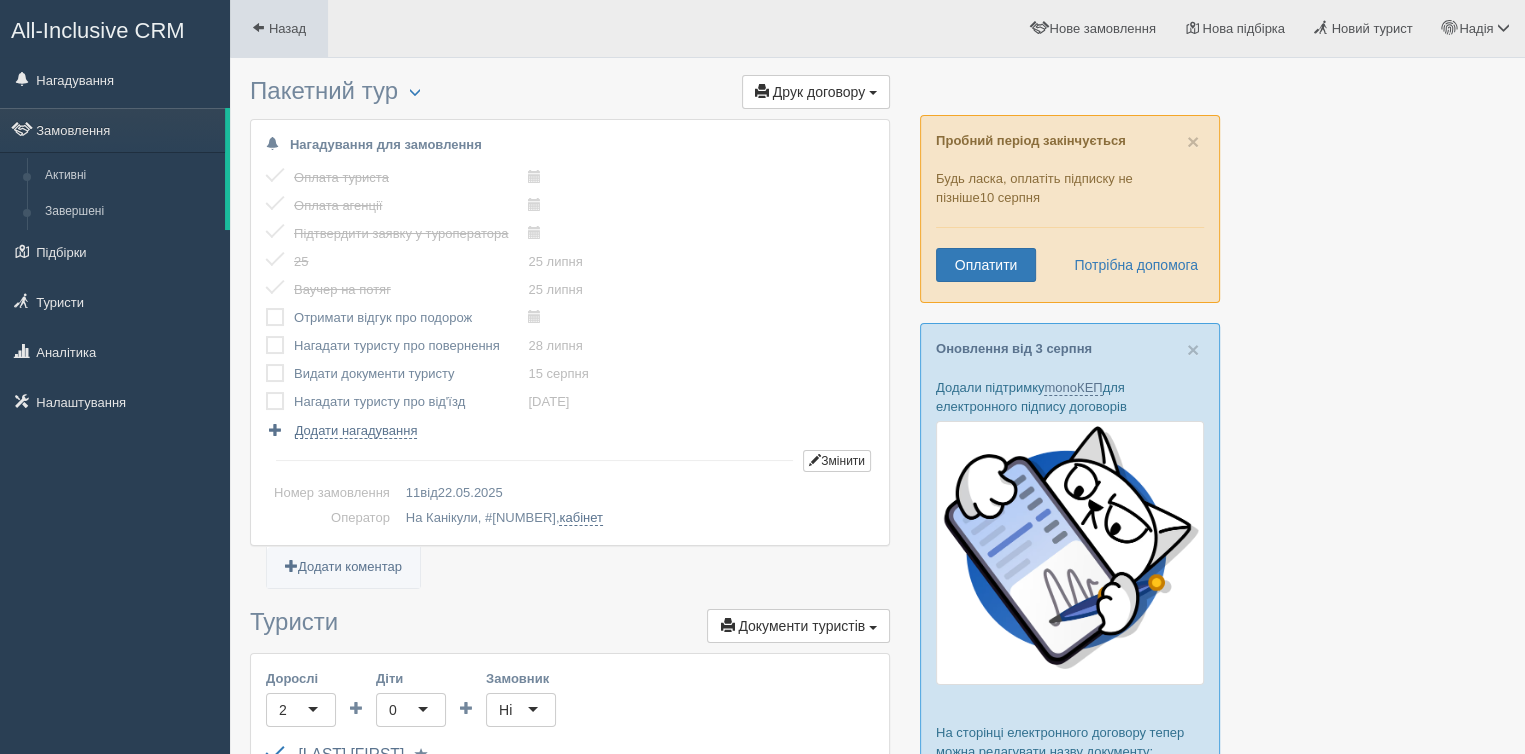click at bounding box center [258, 27] 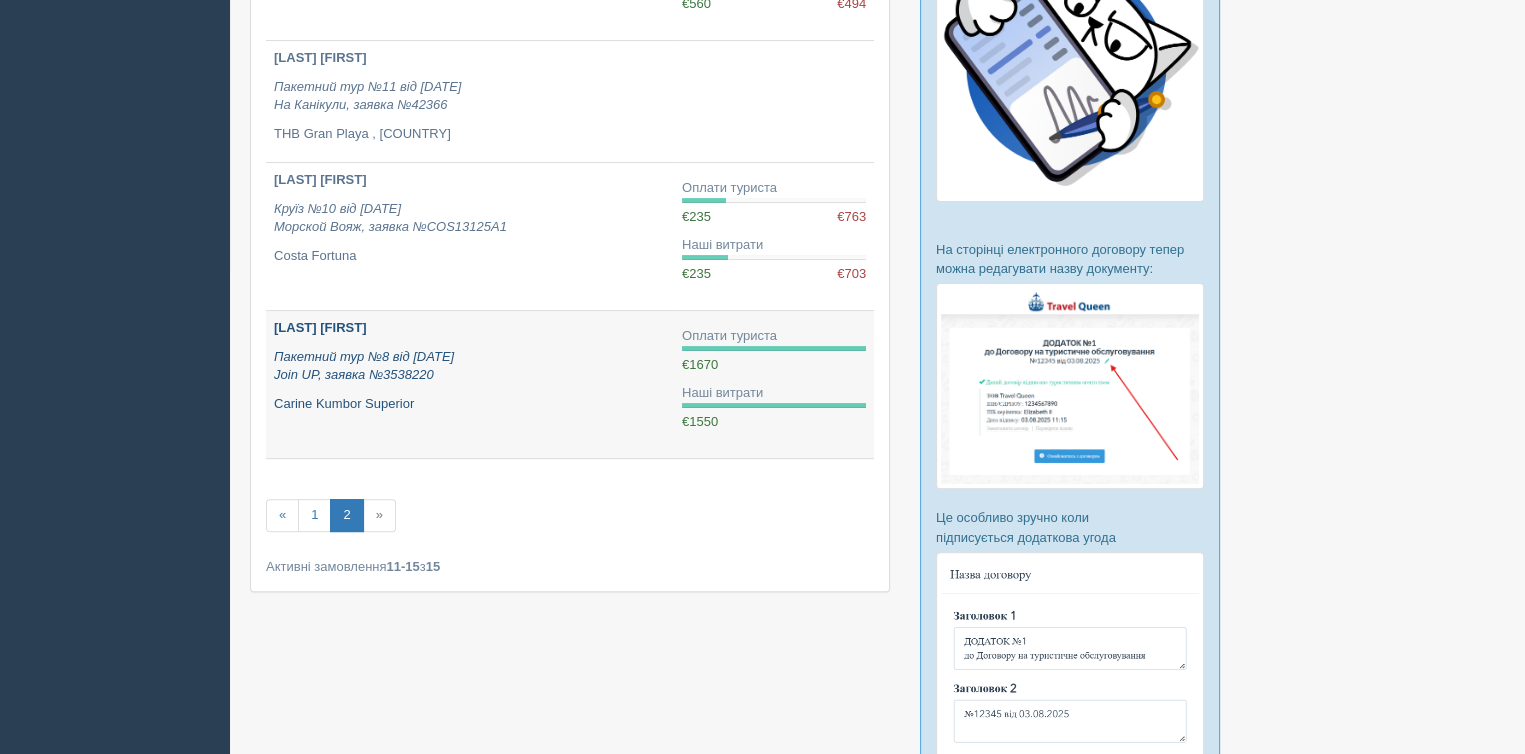 scroll, scrollTop: 500, scrollLeft: 0, axis: vertical 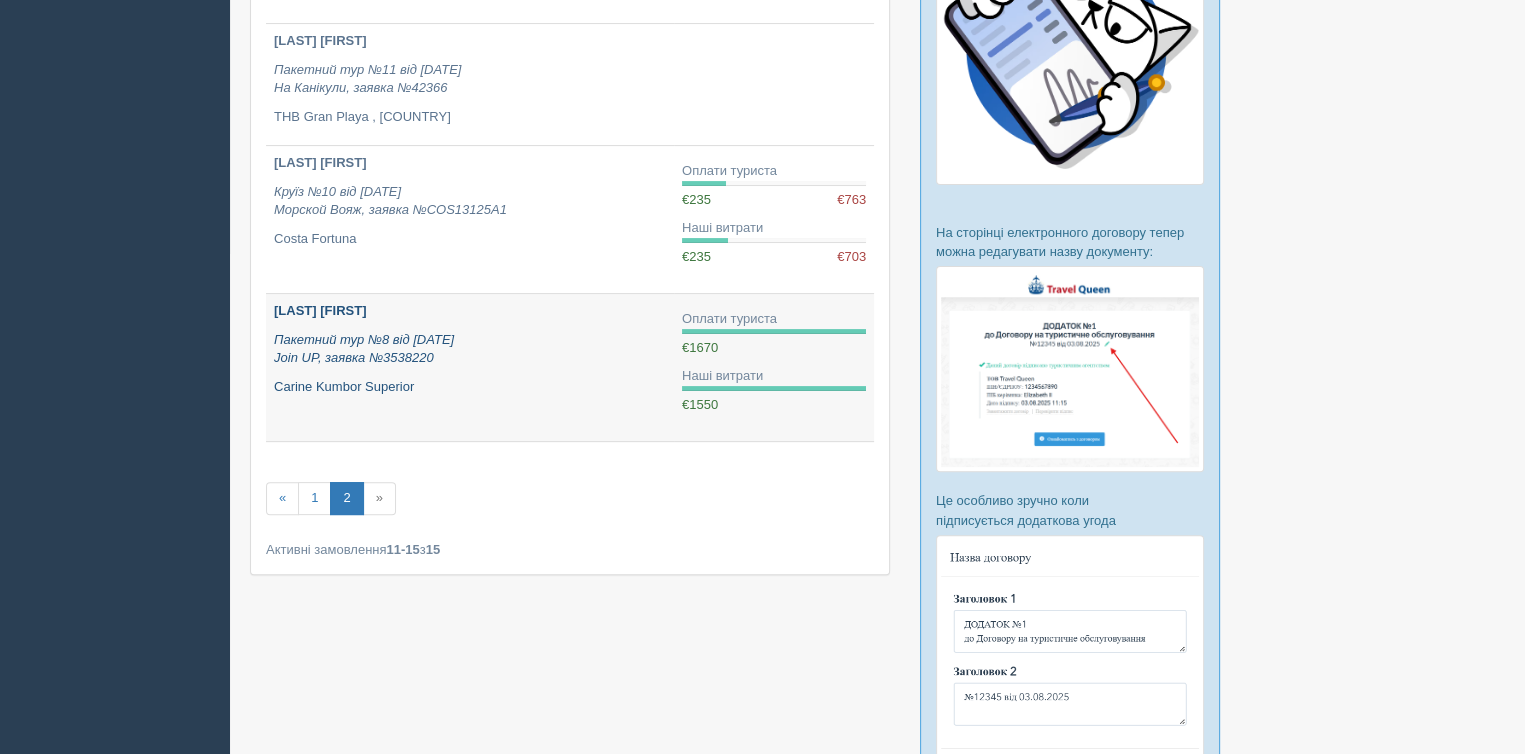 click on "Carine Kumbor Superior" at bounding box center (470, 387) 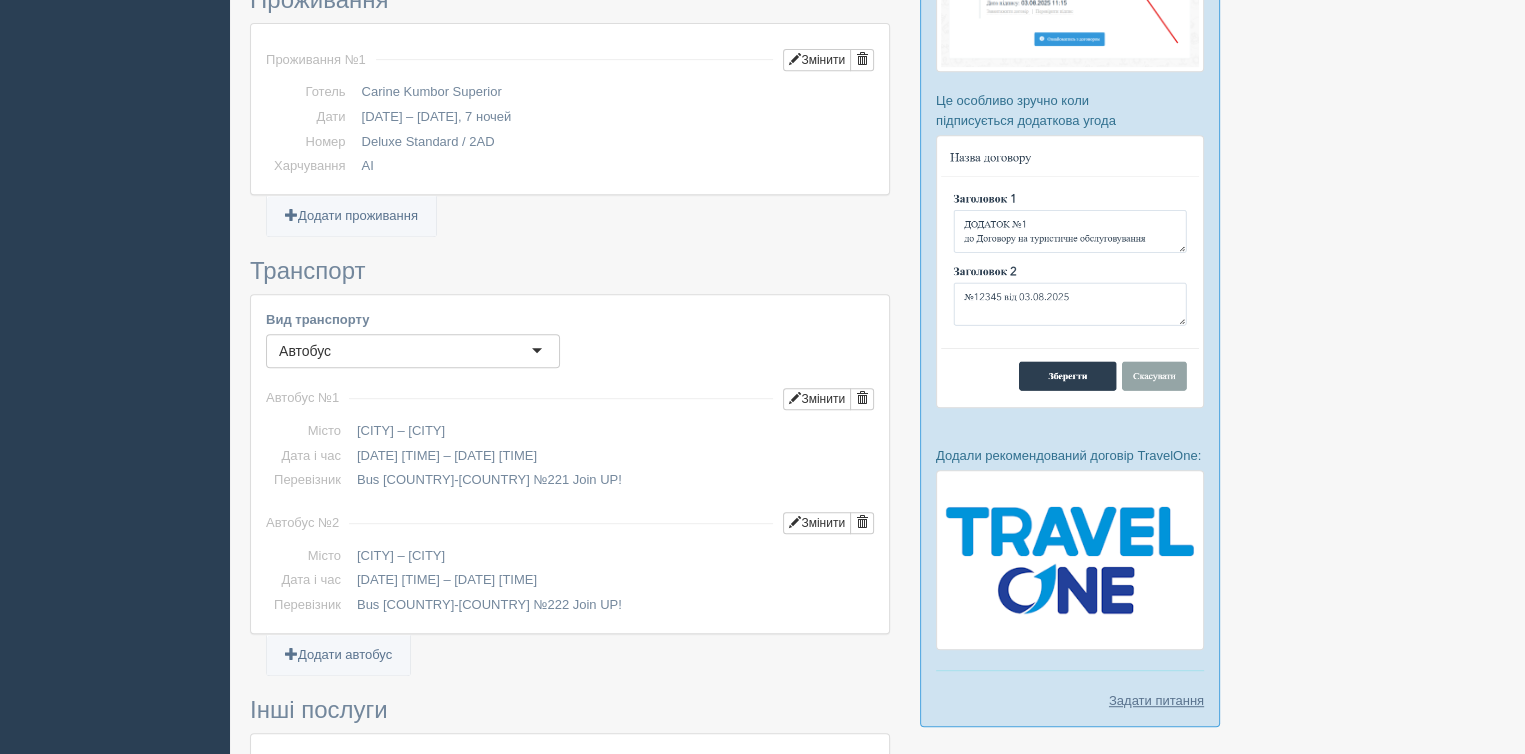 scroll, scrollTop: 800, scrollLeft: 0, axis: vertical 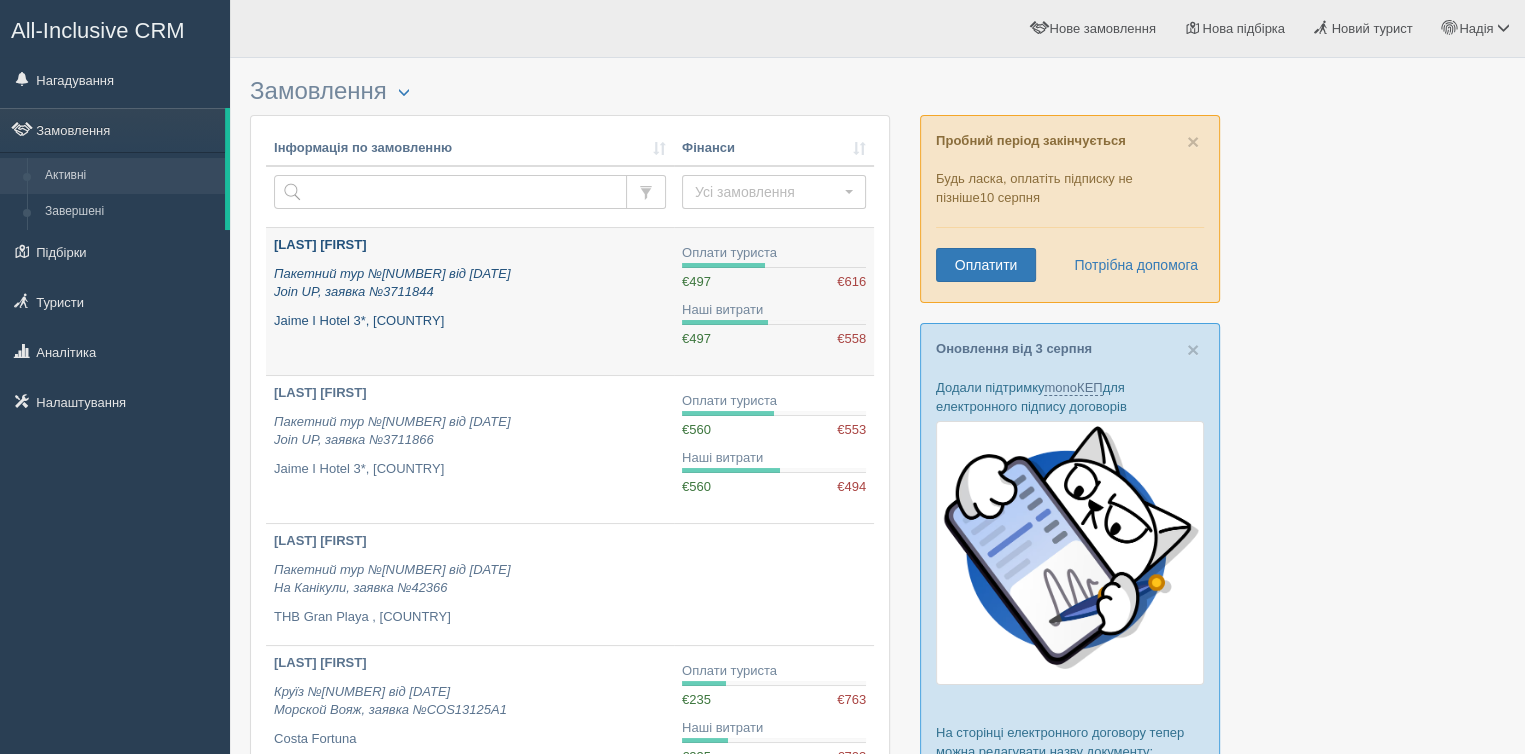 click on "[LAST] [FIRST]
Пакетний тур №[NUMBER] від [DATE]
Join UP, заявка №[NUMBER]
Jaime I Hotel 3*, [COUNTRY]" at bounding box center (470, 283) 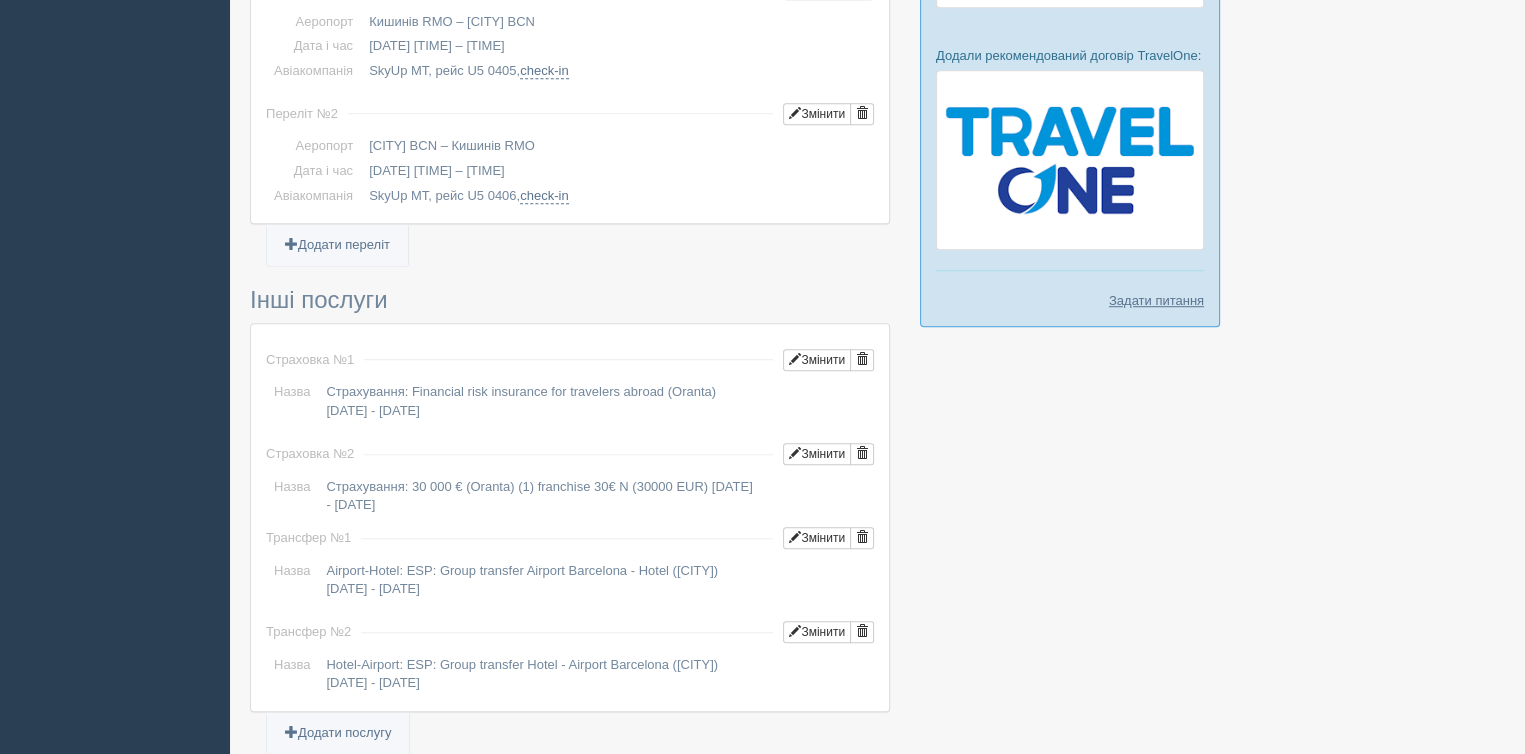 scroll, scrollTop: 800, scrollLeft: 0, axis: vertical 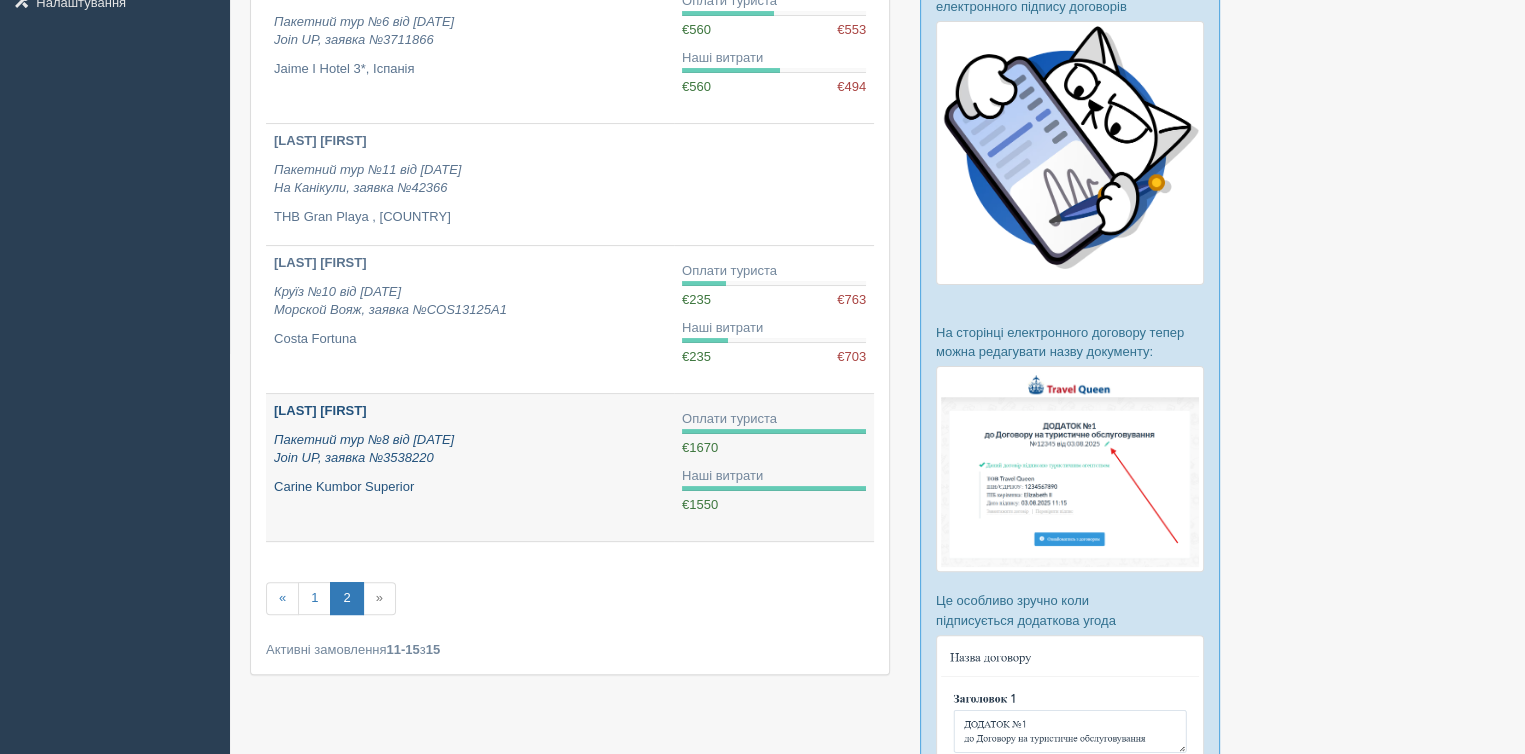 click on "Пакетний тур №8 від 12.02.2025
Join UP, заявка №3538220" at bounding box center (470, 449) 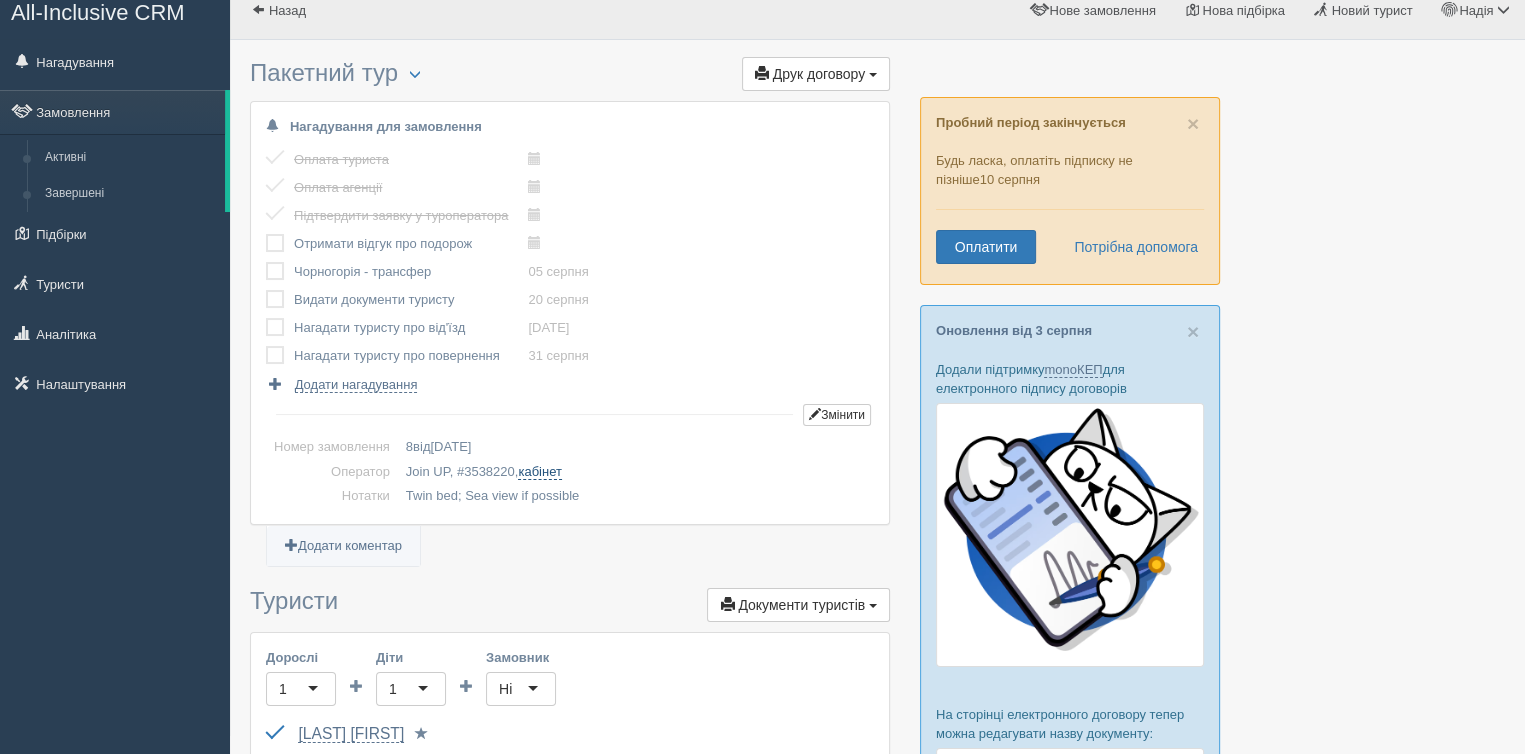 scroll, scrollTop: 0, scrollLeft: 0, axis: both 